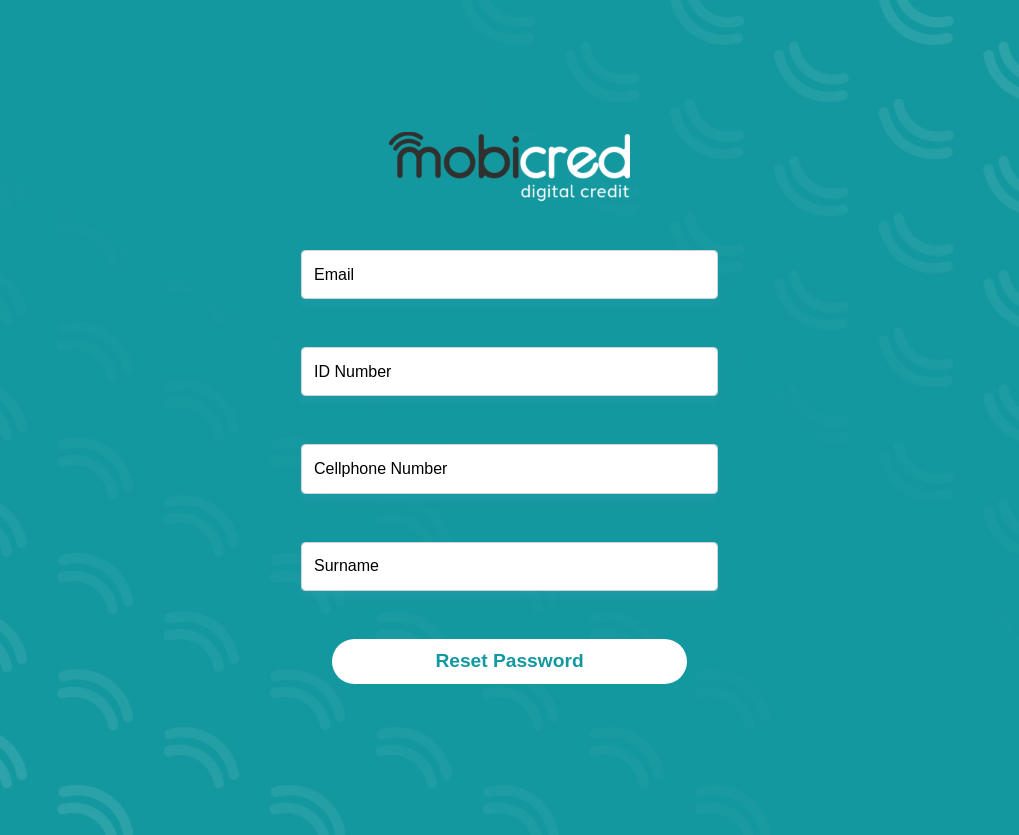 scroll, scrollTop: 0, scrollLeft: 0, axis: both 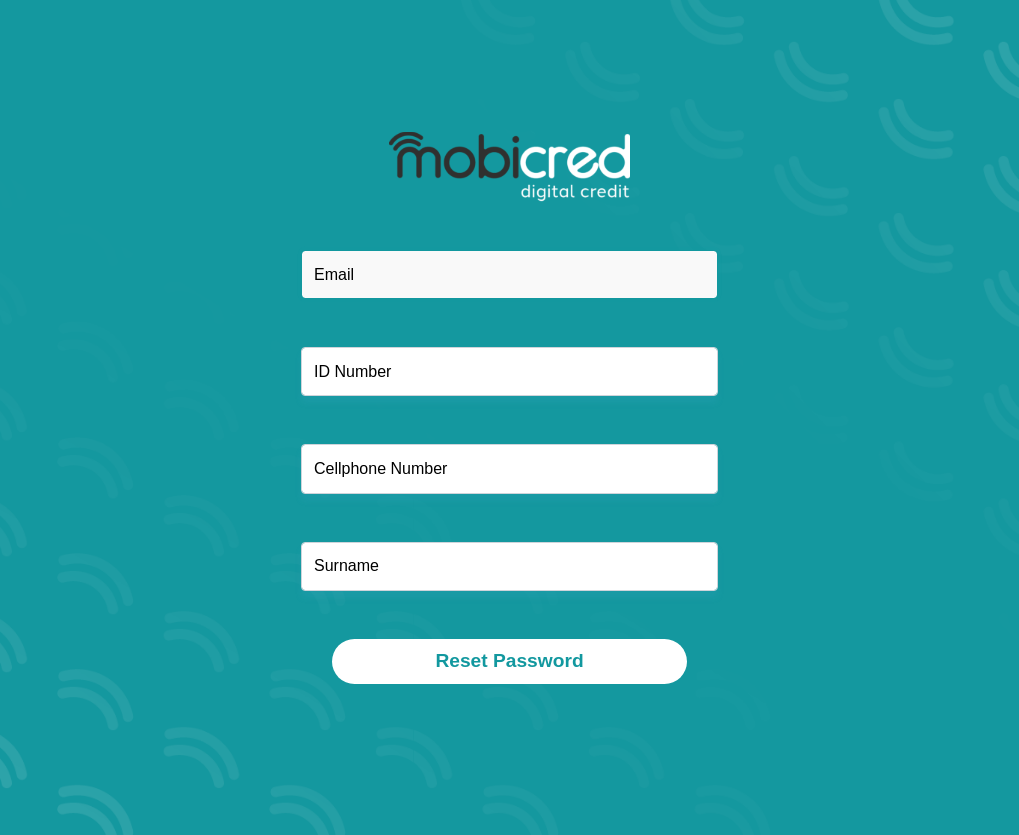 click at bounding box center [509, 274] 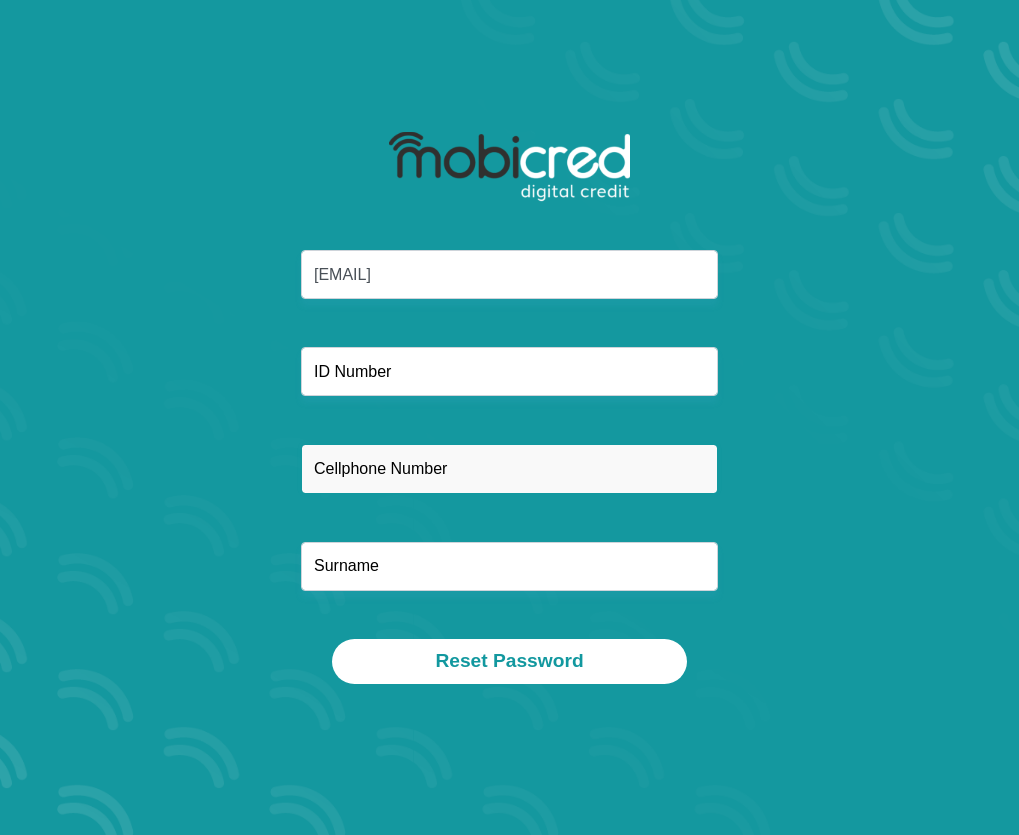type on "0731782191" 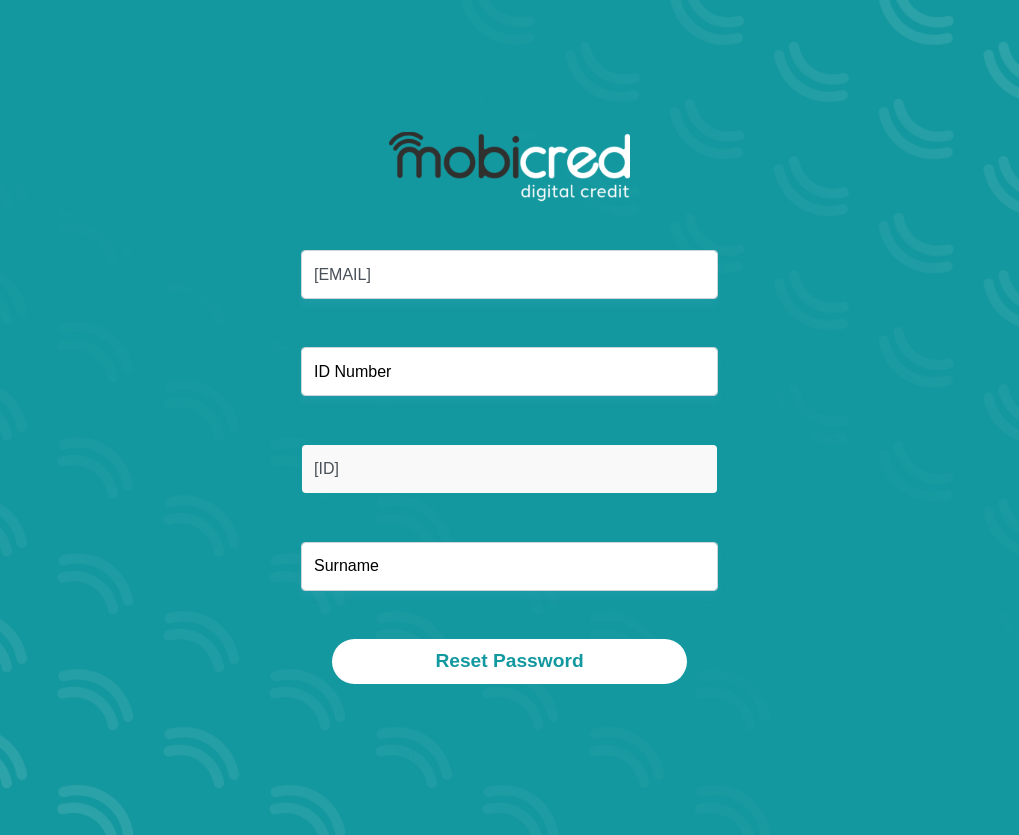 type on "Cebekhulu" 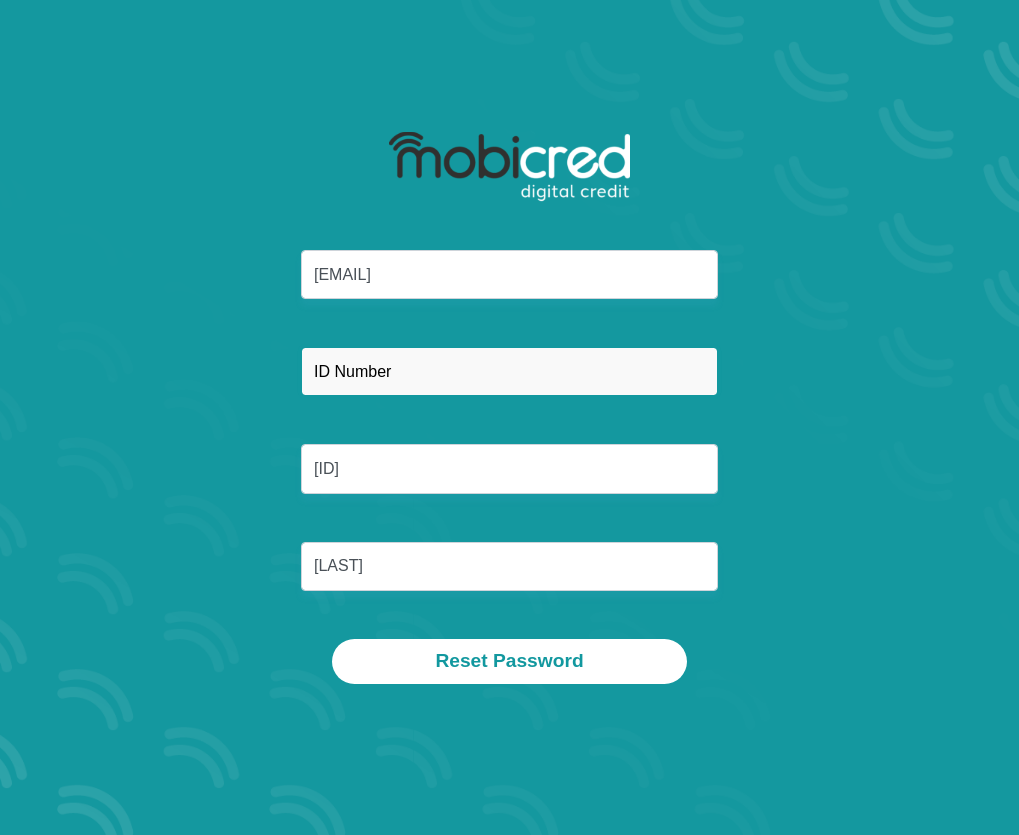 click at bounding box center (509, 371) 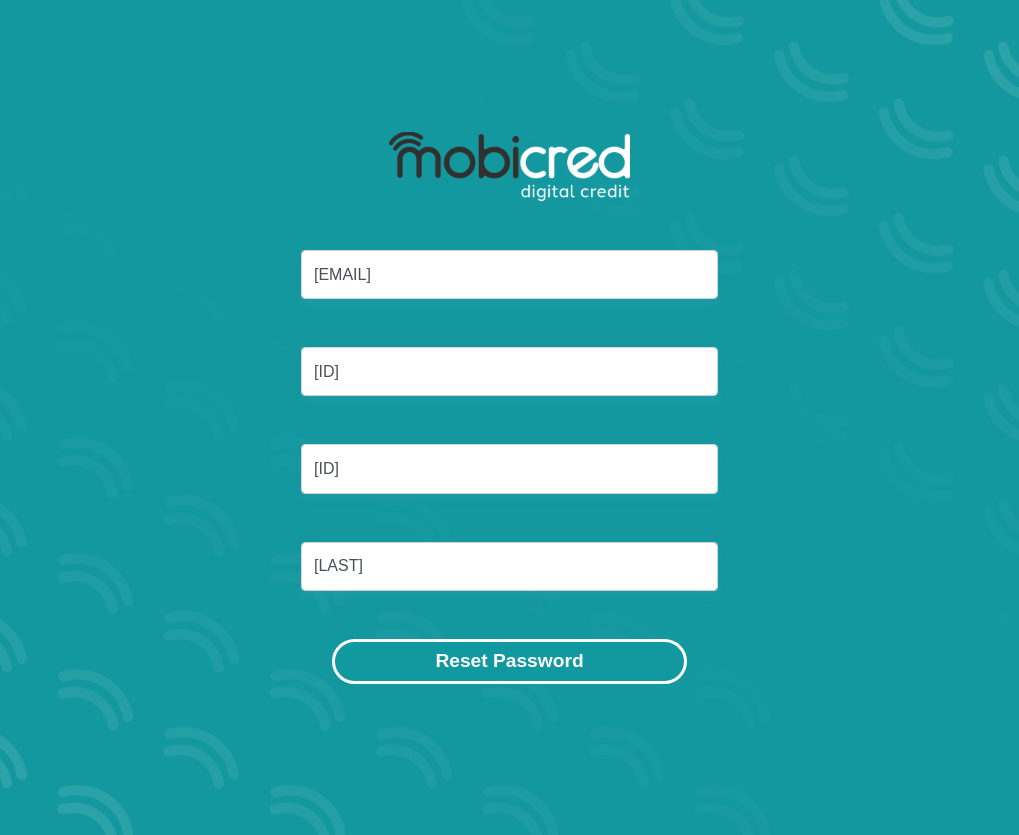 click on "Reset Password" at bounding box center (509, 661) 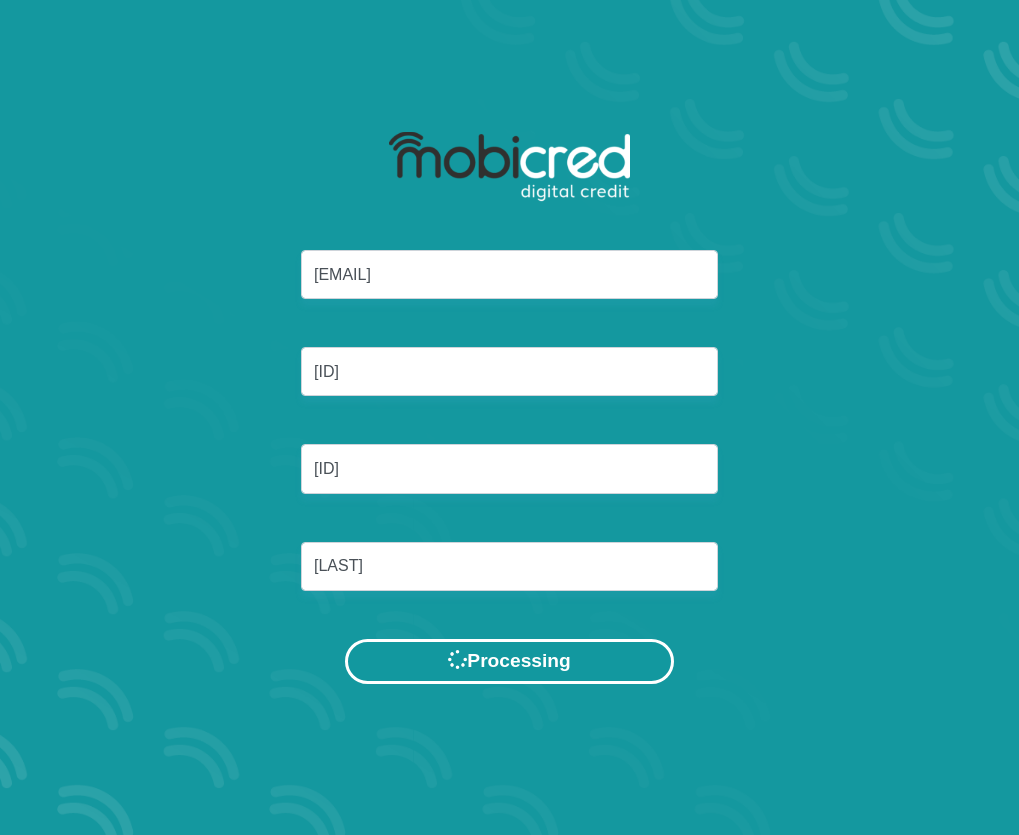 scroll, scrollTop: 0, scrollLeft: 0, axis: both 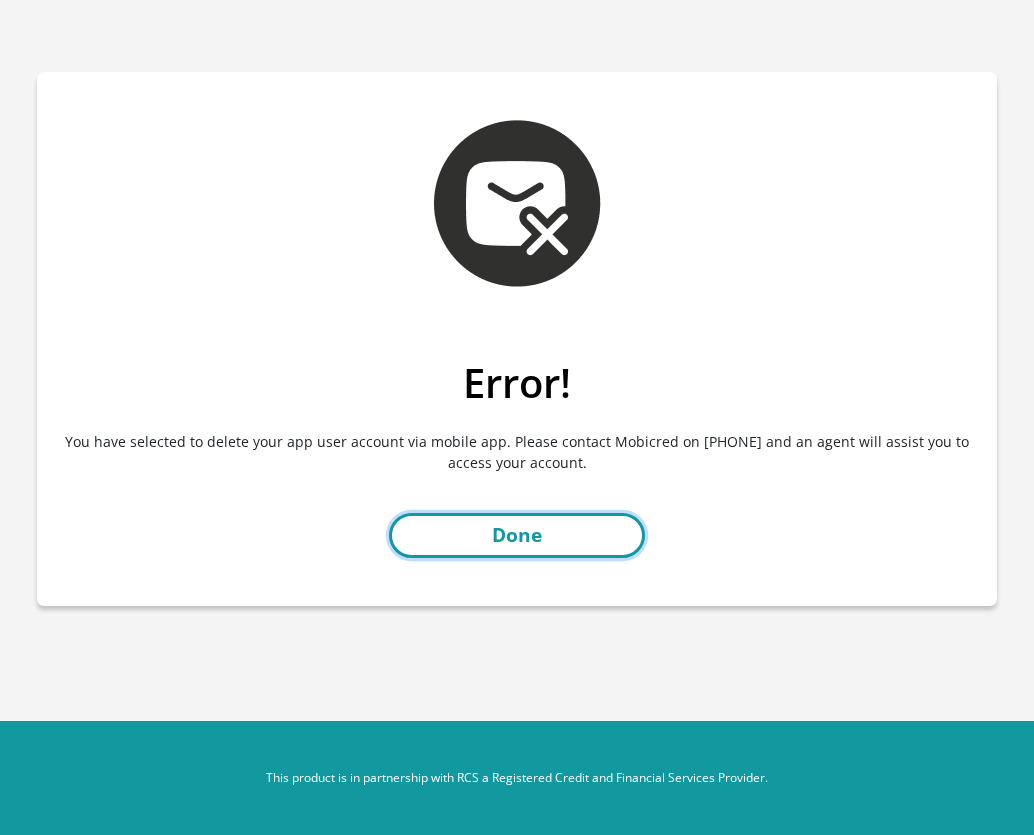click on "Done" at bounding box center (517, 535) 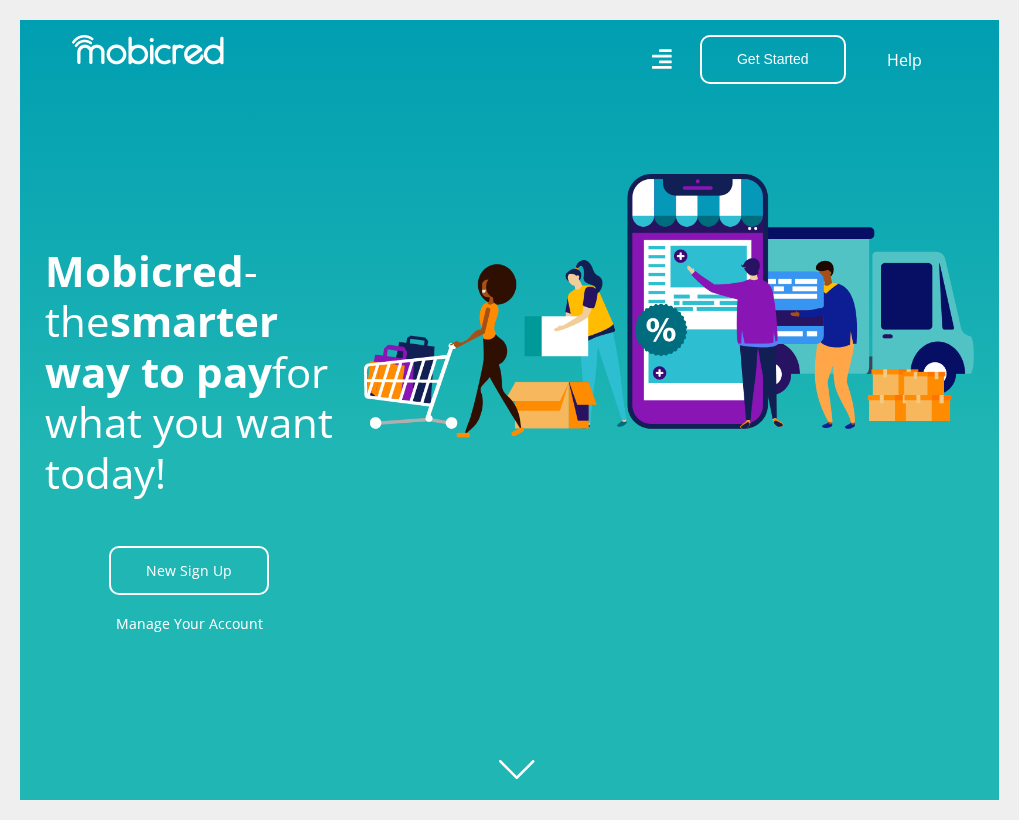 scroll, scrollTop: 0, scrollLeft: 0, axis: both 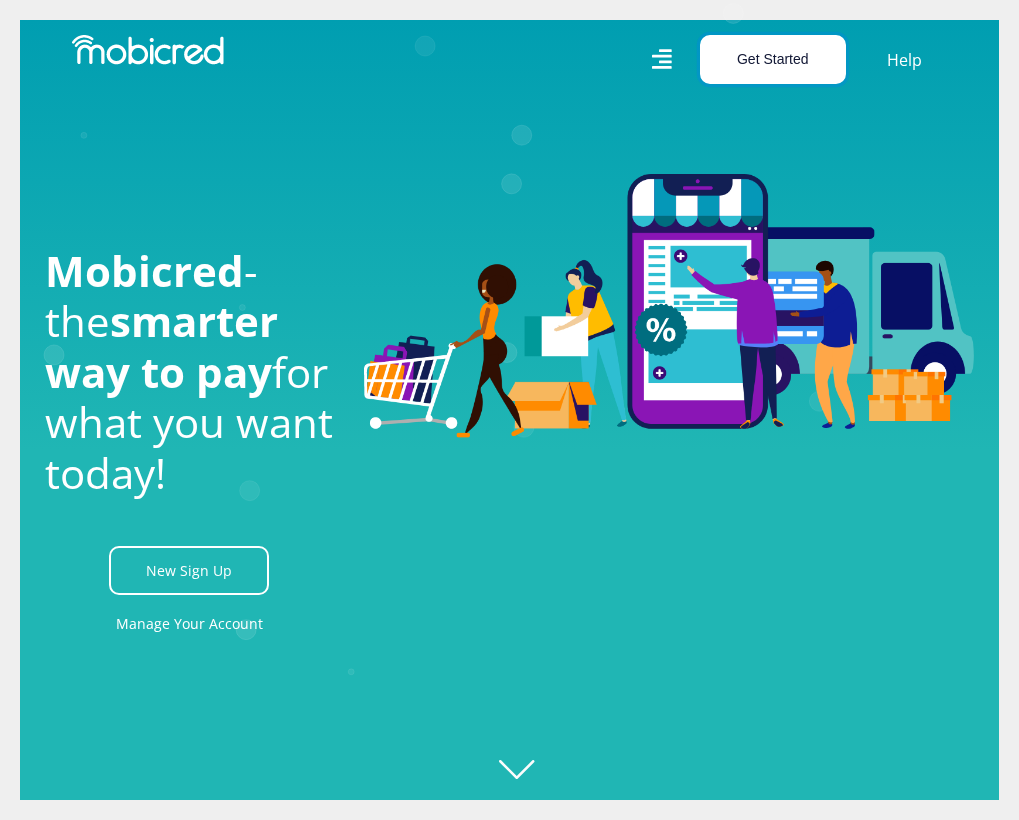 click on "Get Started" at bounding box center (773, 59) 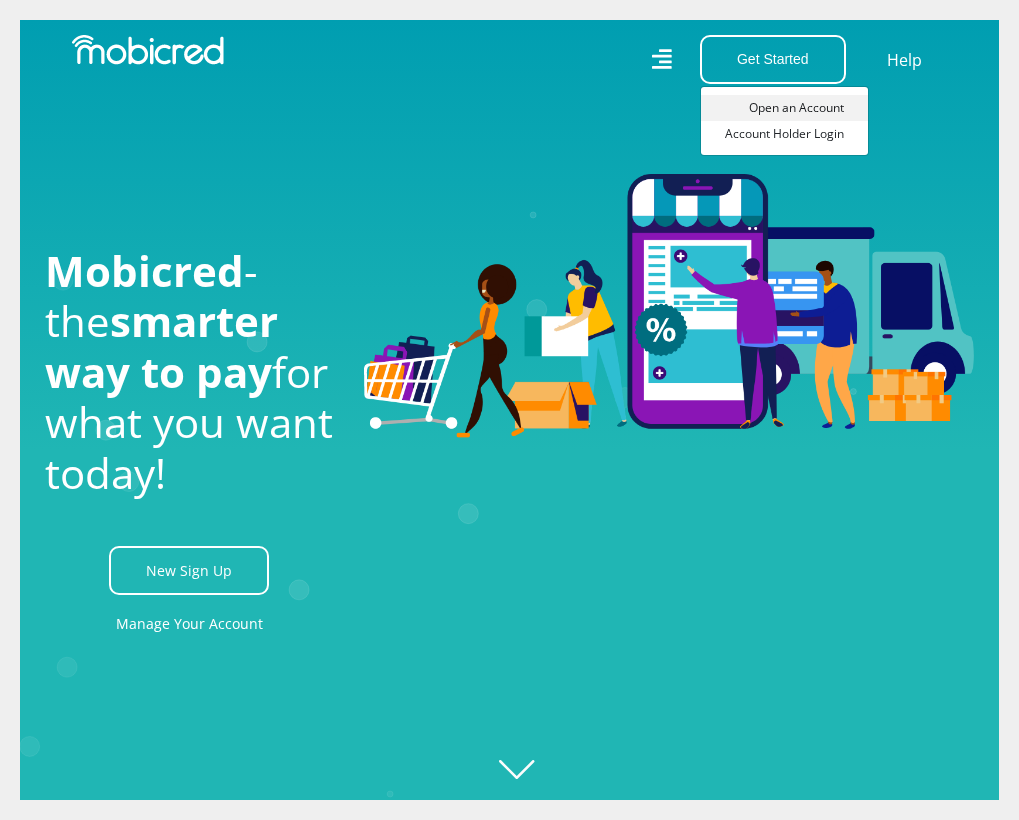 click on "Open an Account" at bounding box center (784, 108) 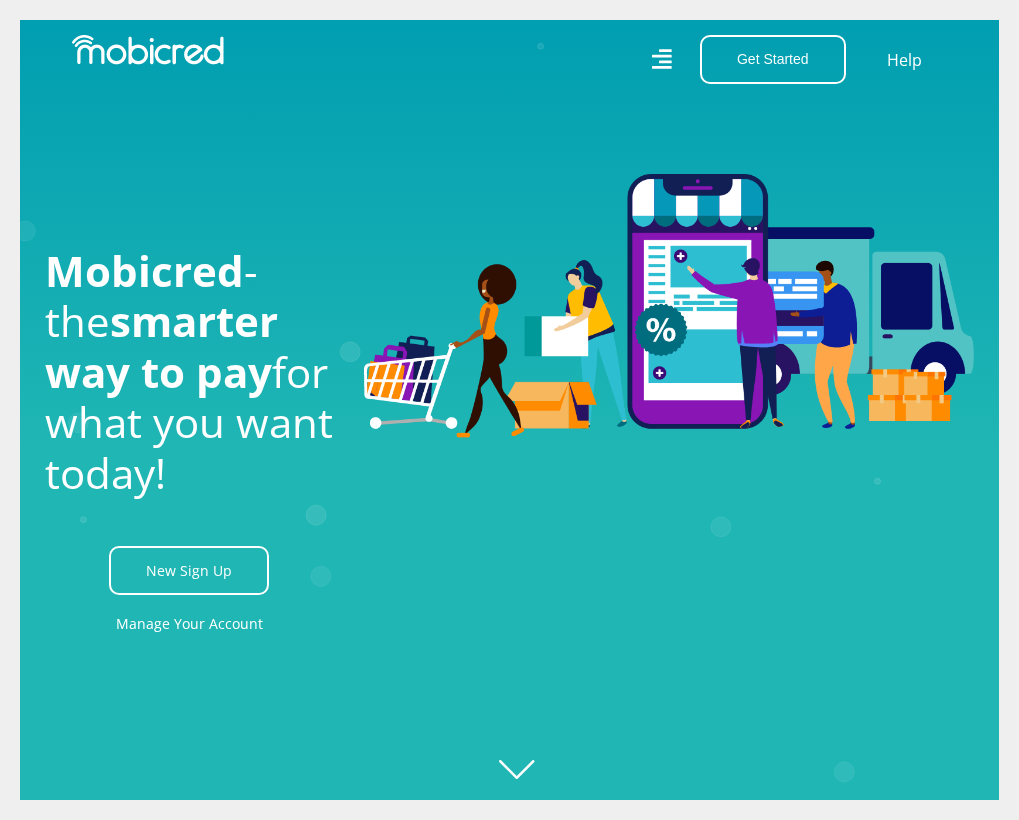 scroll, scrollTop: 0, scrollLeft: 960, axis: horizontal 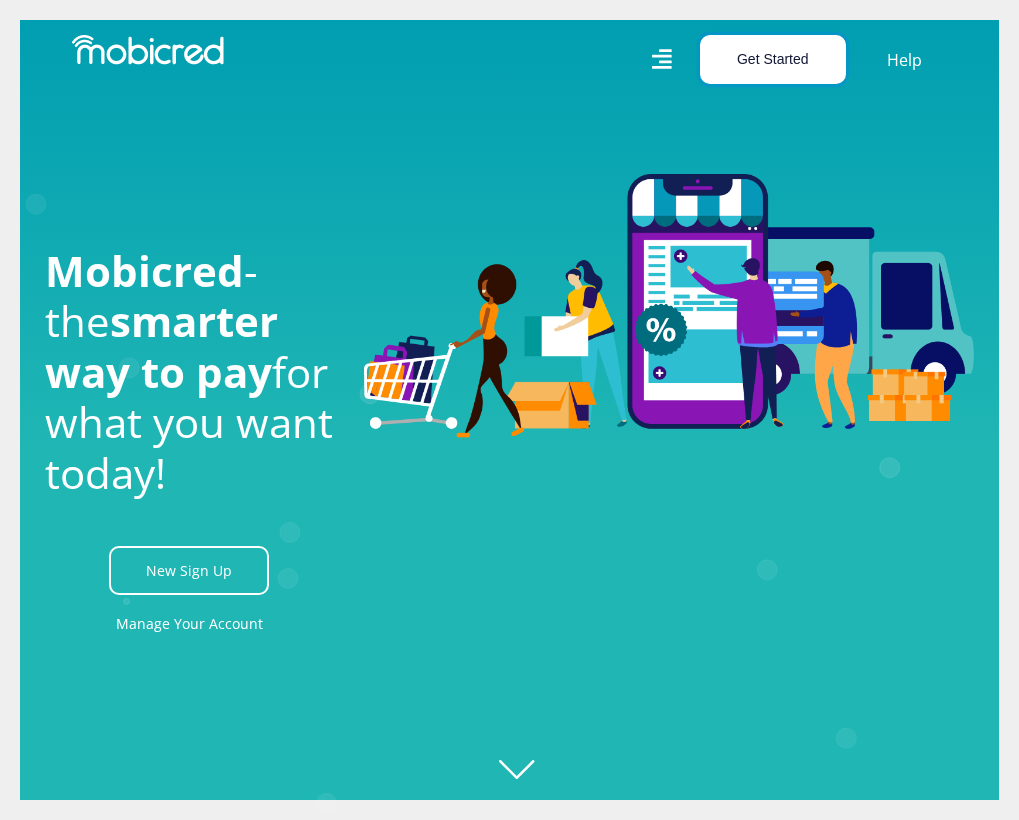 click on "Get Started" at bounding box center [773, 59] 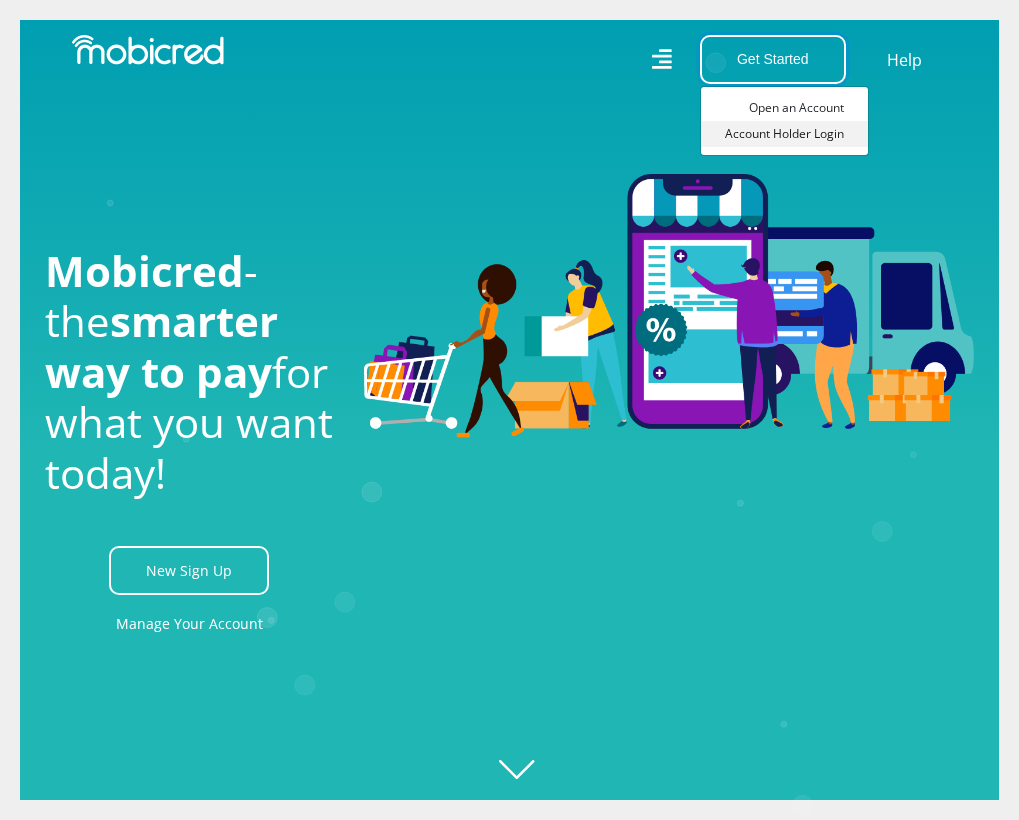 scroll, scrollTop: 0, scrollLeft: 2880, axis: horizontal 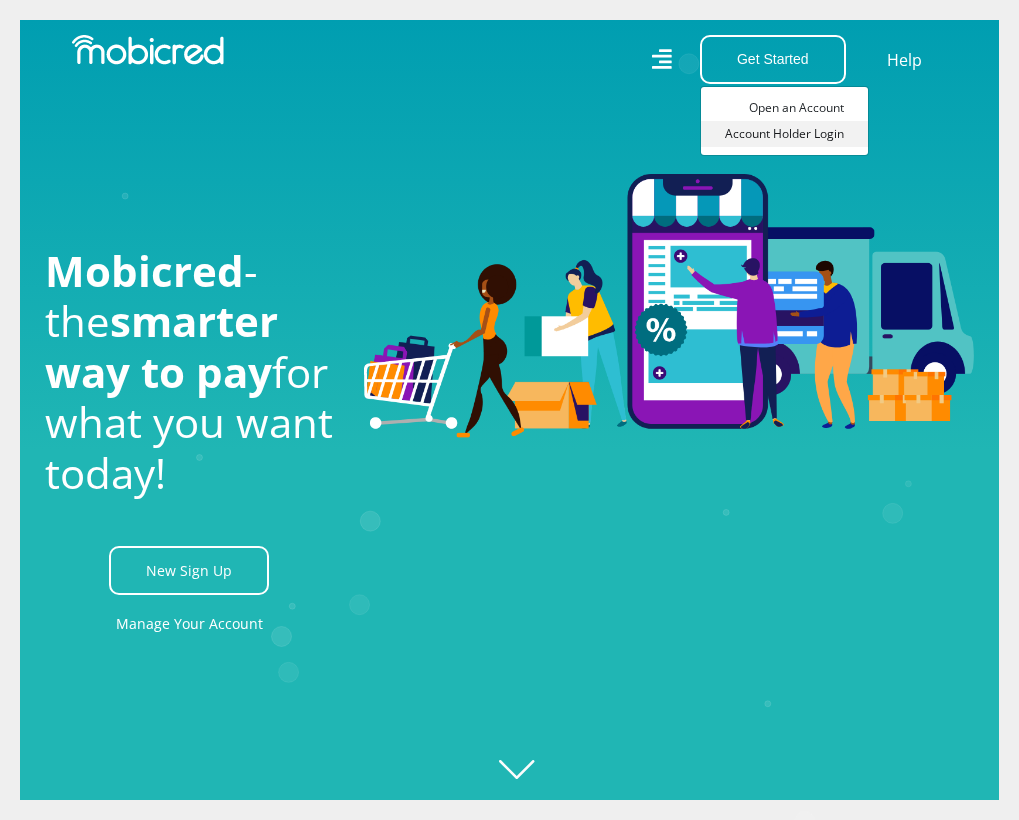 click on "Account Holder Login" at bounding box center [784, 134] 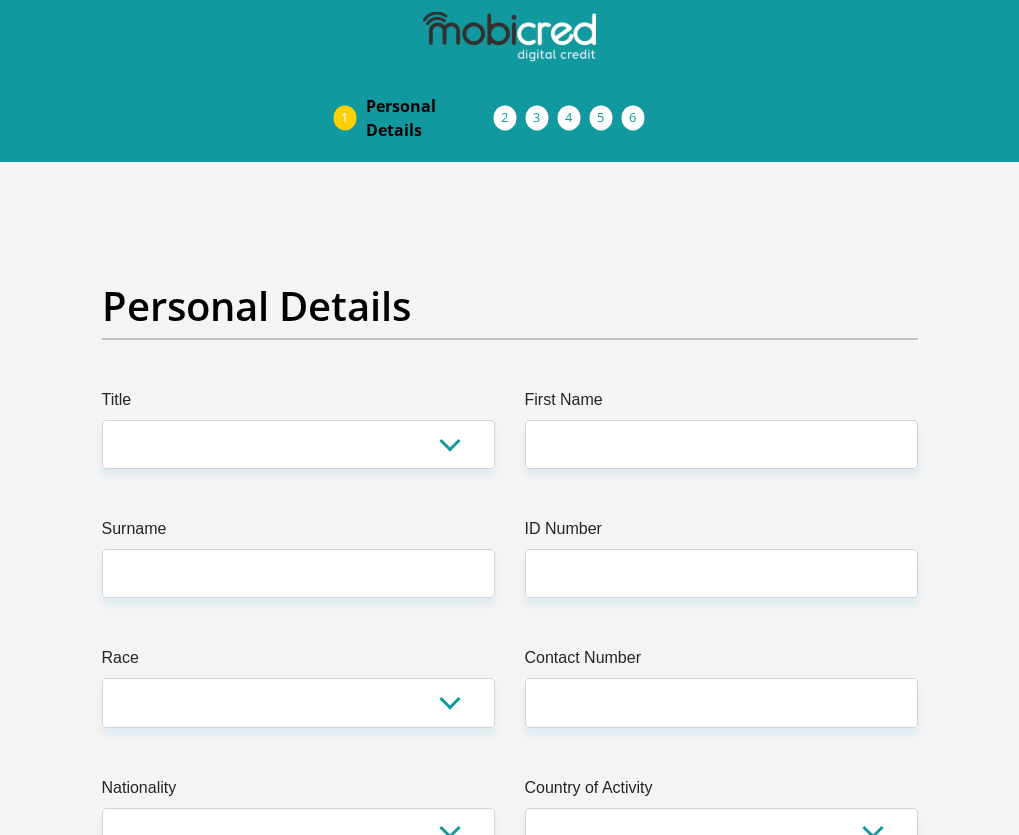scroll, scrollTop: 0, scrollLeft: 0, axis: both 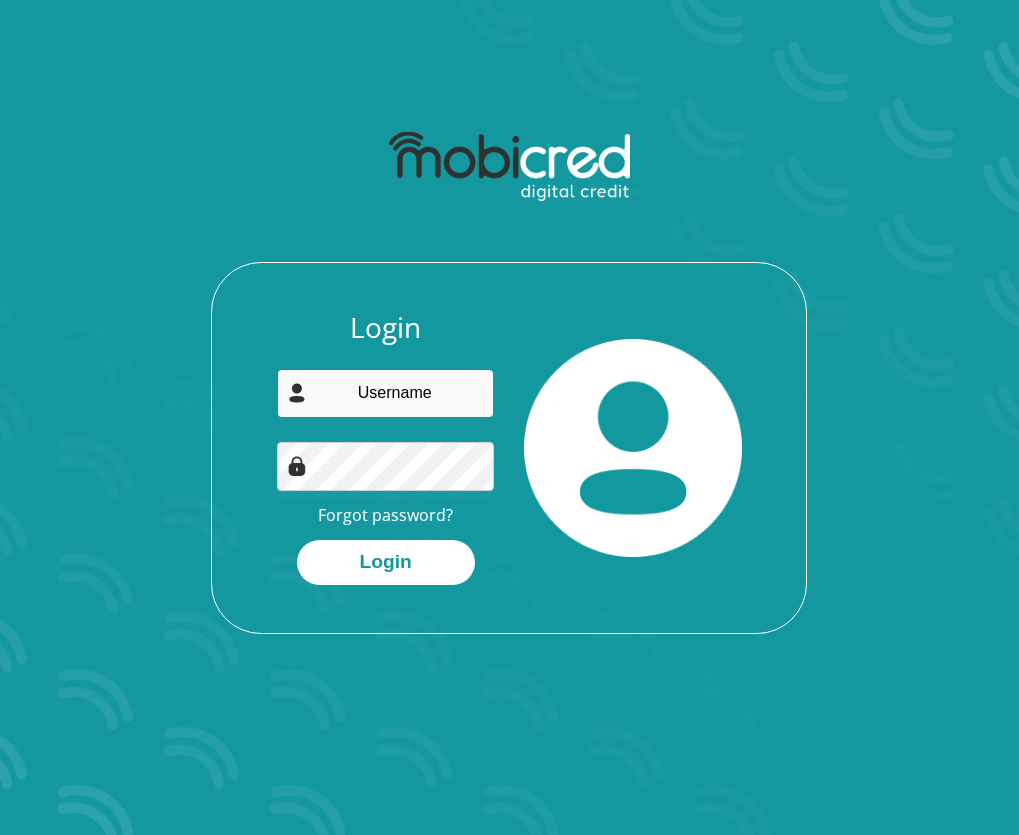 click at bounding box center (385, 393) 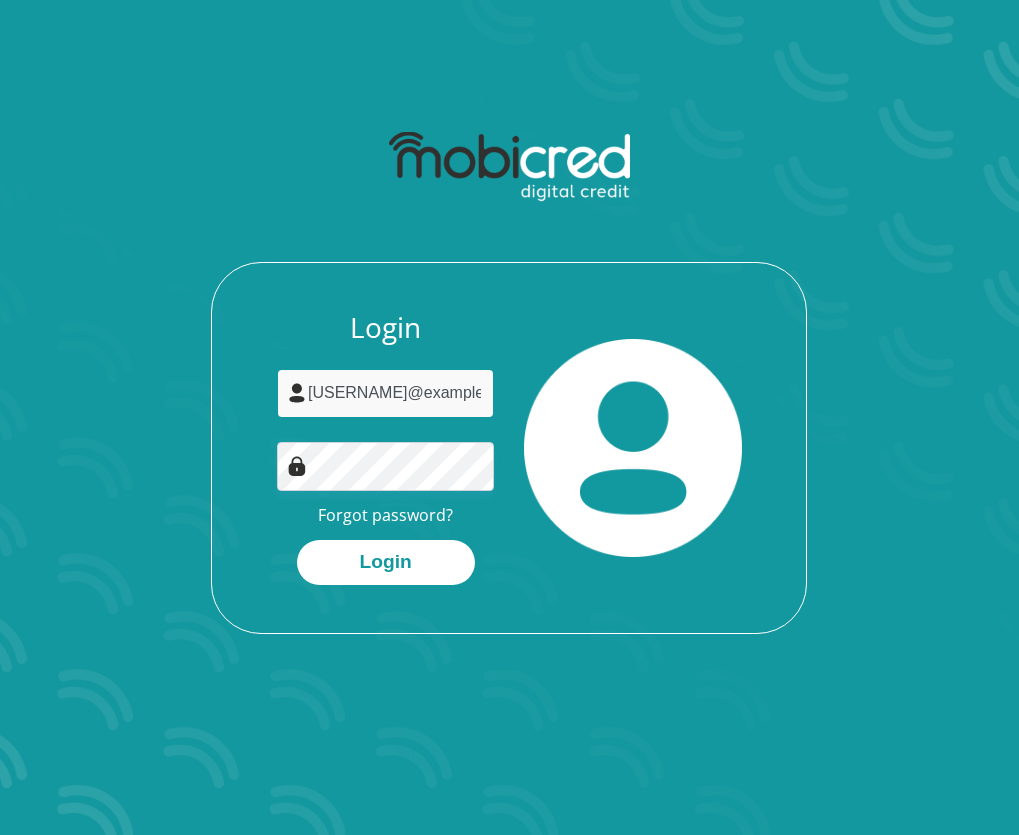 drag, startPoint x: 466, startPoint y: 396, endPoint x: 480, endPoint y: 409, distance: 19.104973 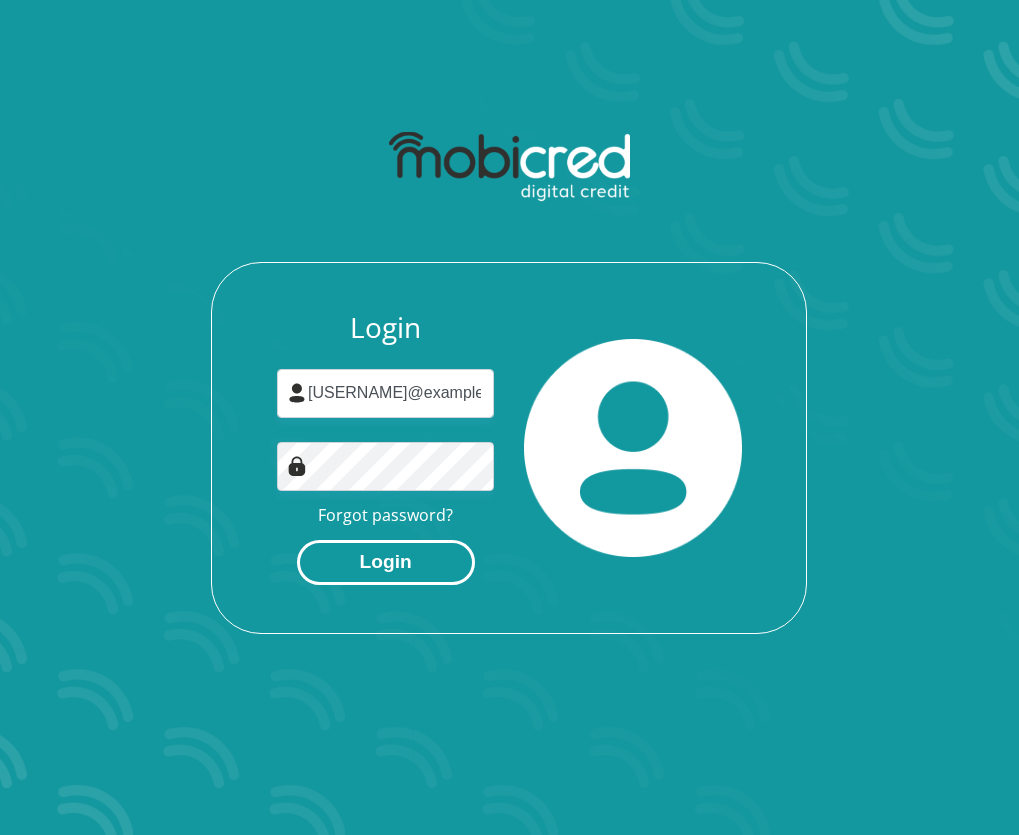 click on "Login" at bounding box center [386, 562] 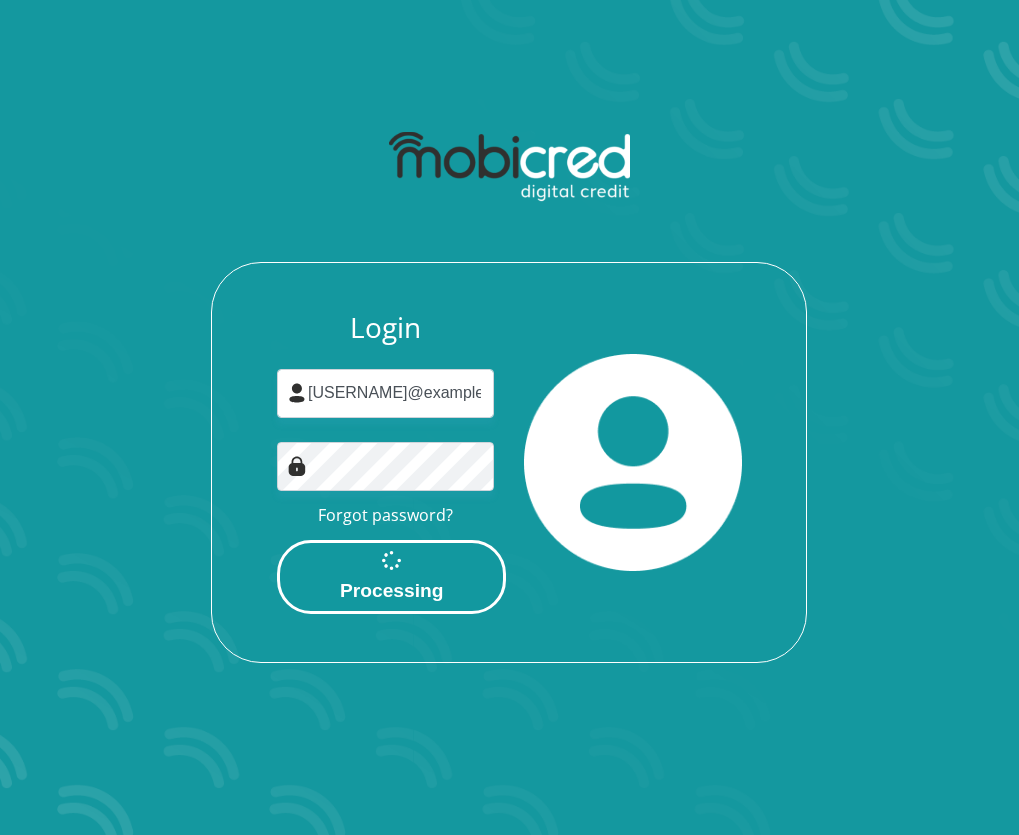 scroll, scrollTop: 0, scrollLeft: 0, axis: both 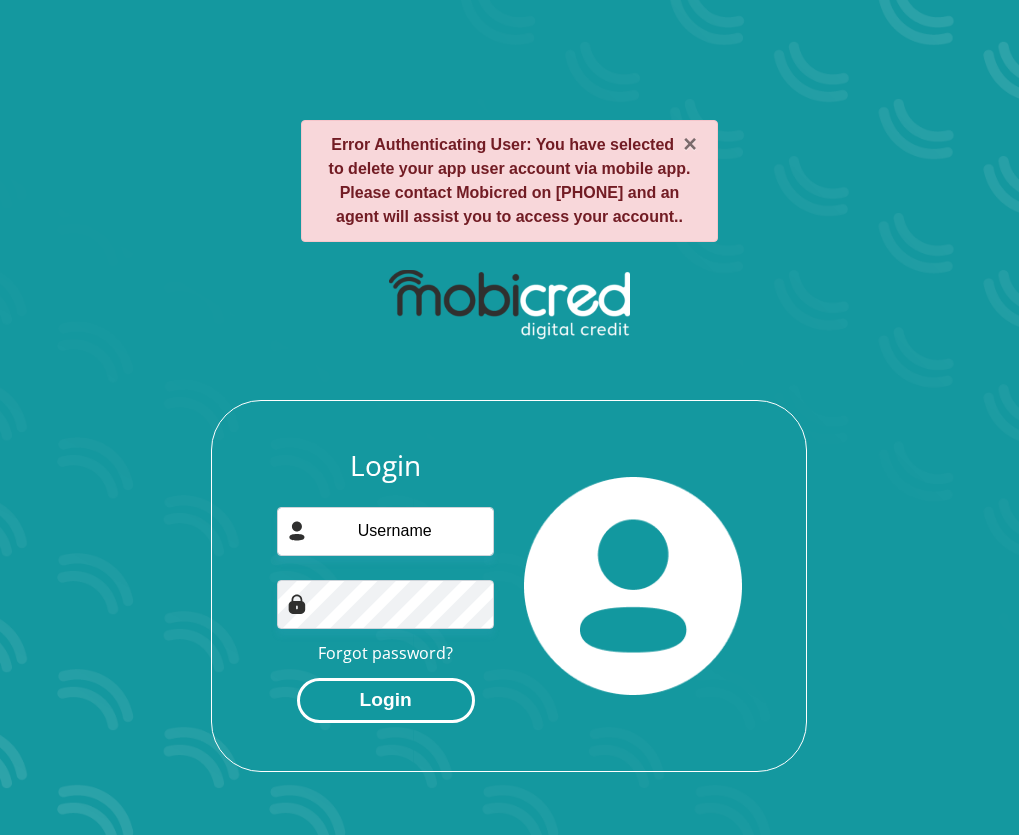 click on "Login" at bounding box center (386, 700) 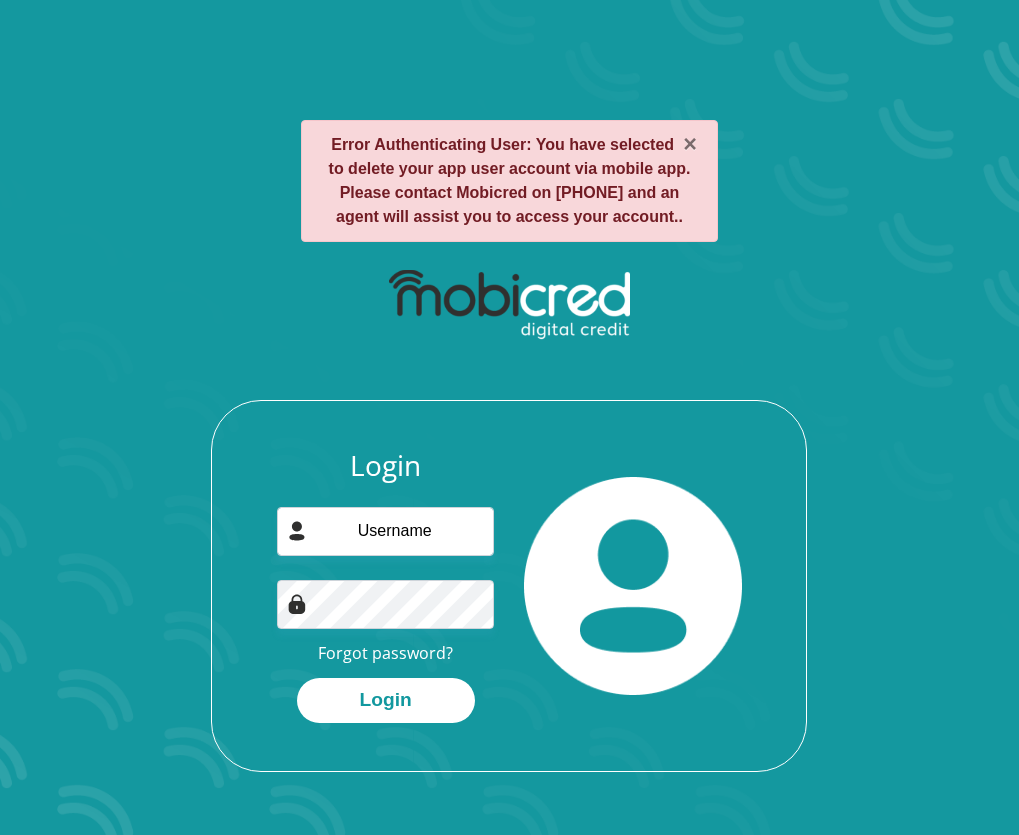 click at bounding box center [632, 586] 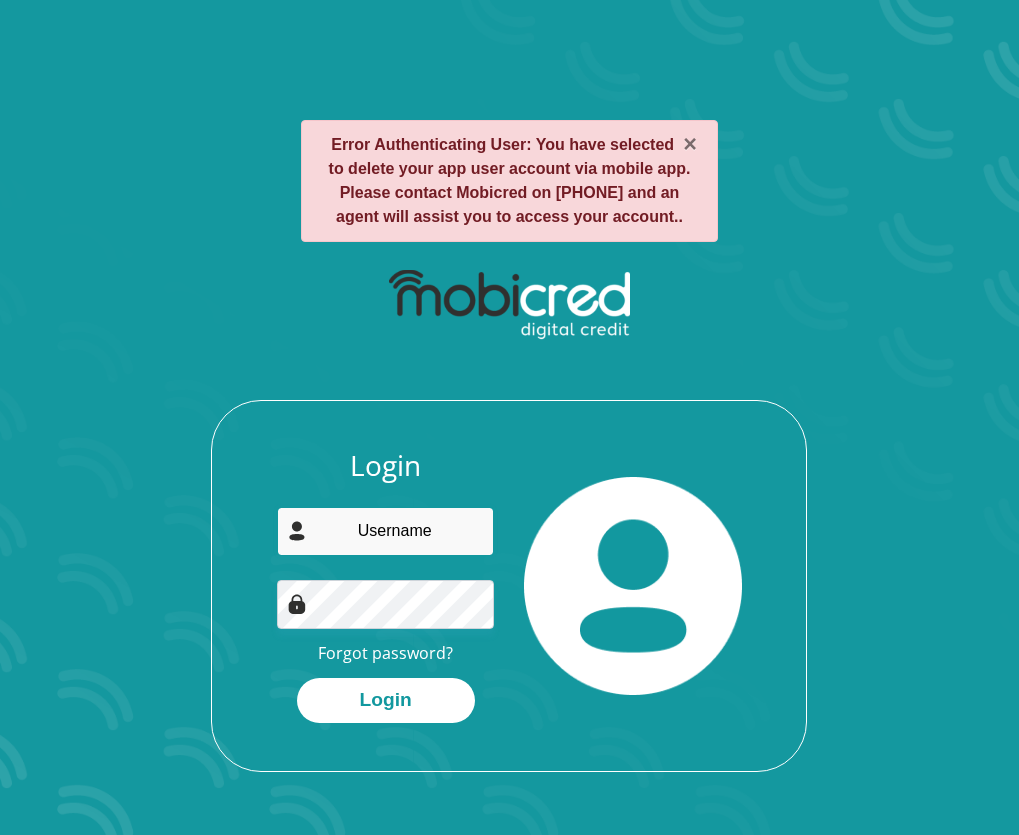 click at bounding box center [385, 531] 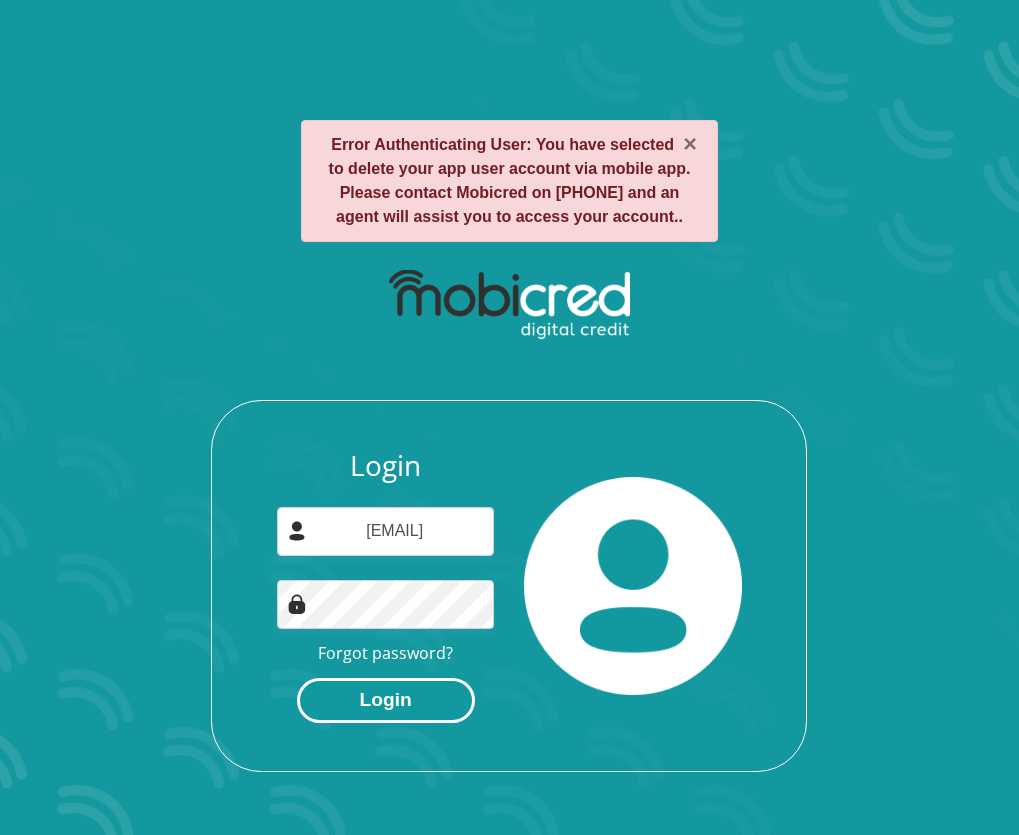click on "Login" at bounding box center (386, 700) 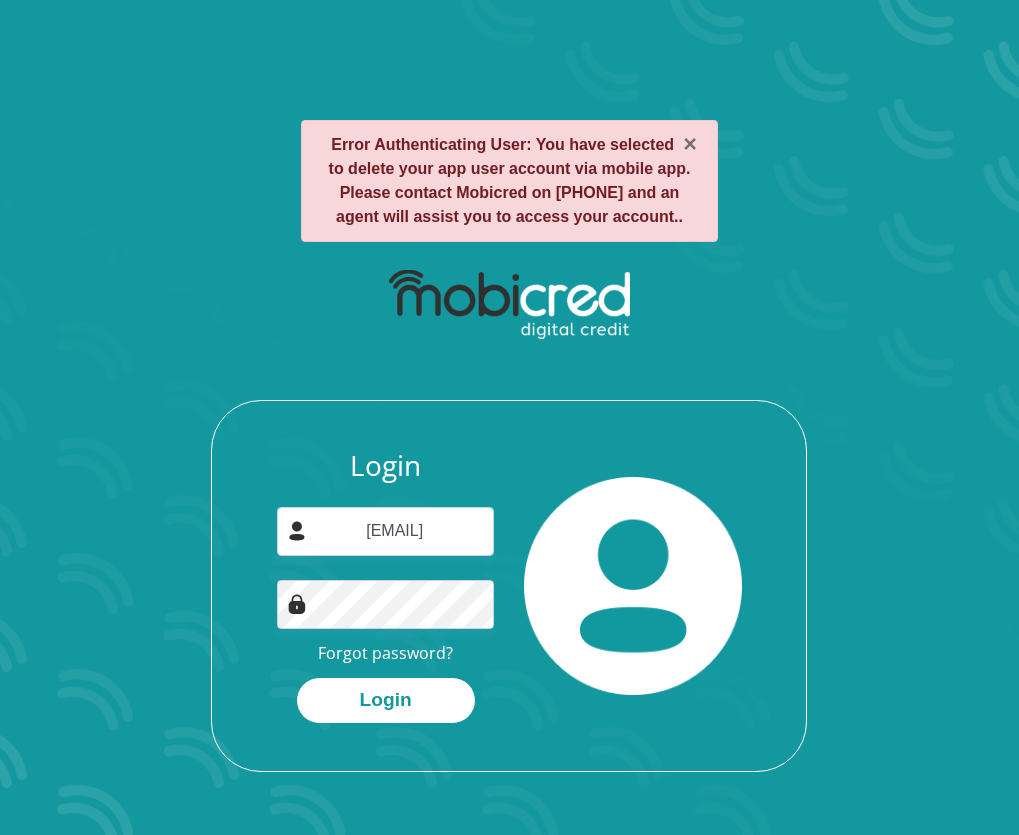 click at bounding box center (632, 586) 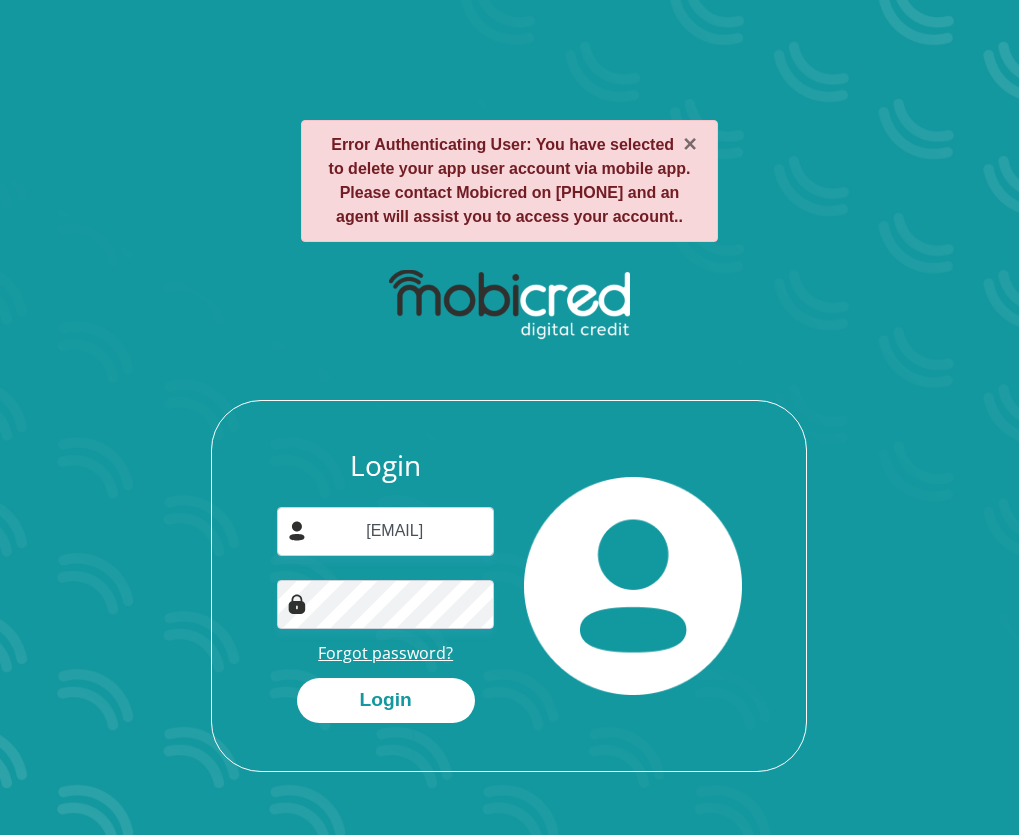 click on "Forgot password?" at bounding box center [385, 653] 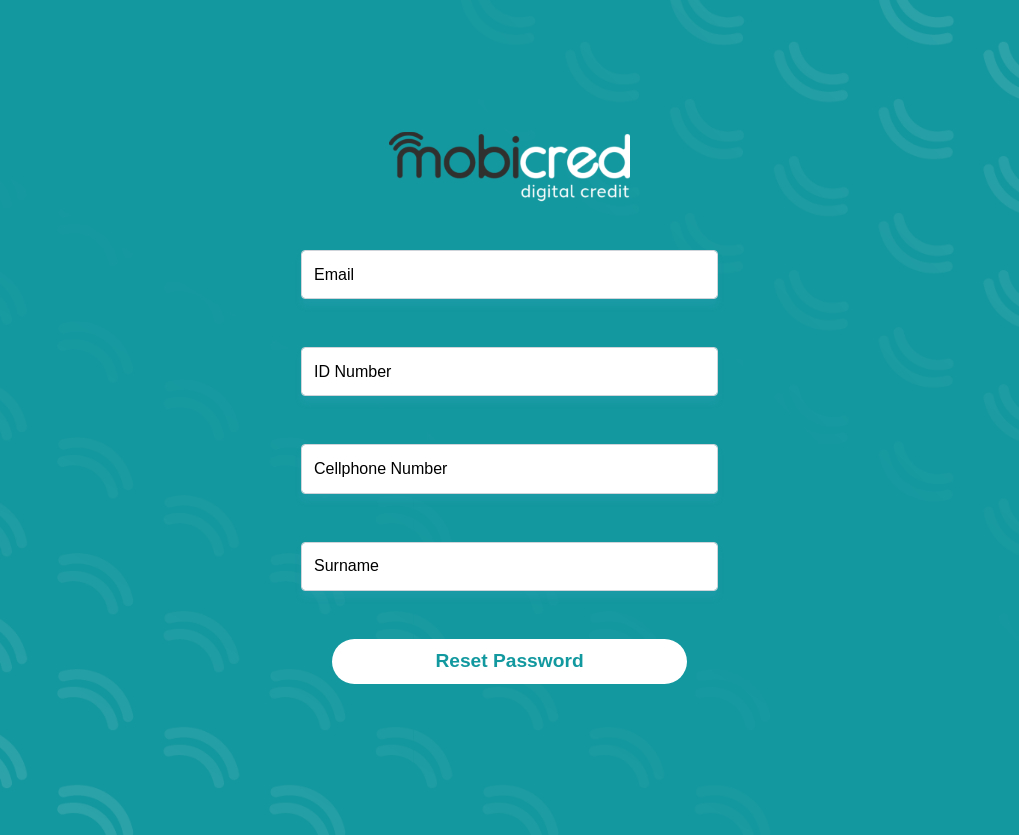 scroll, scrollTop: 0, scrollLeft: 0, axis: both 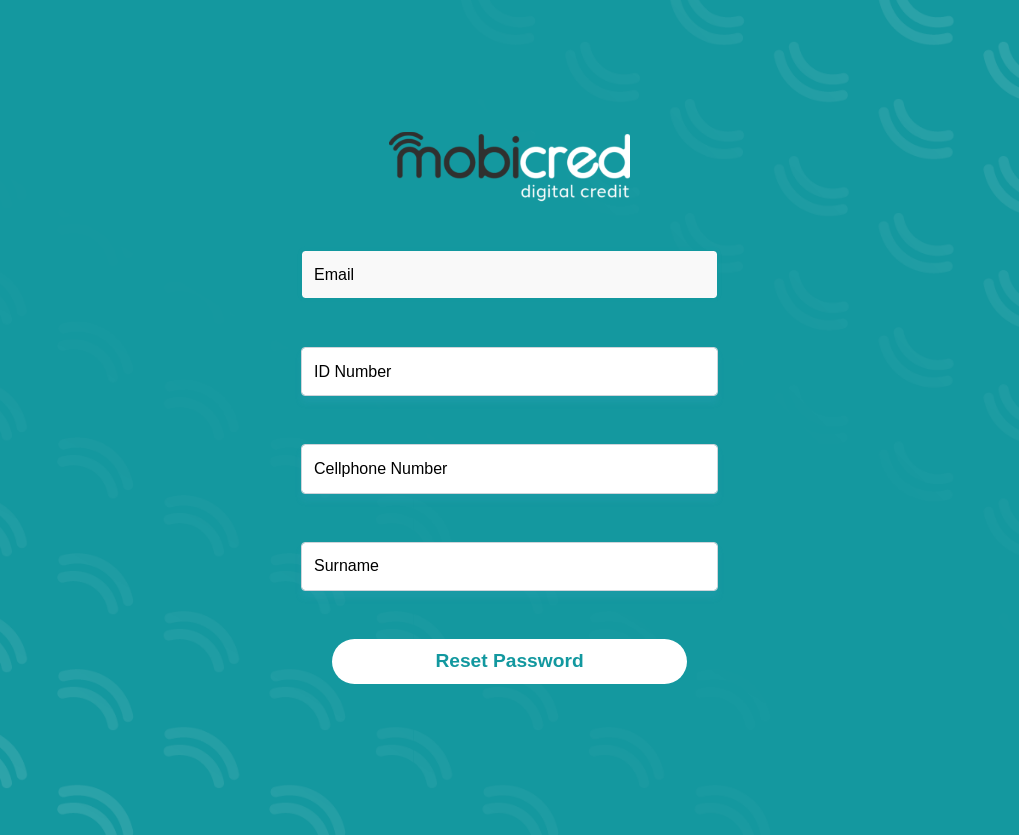 click at bounding box center (509, 274) 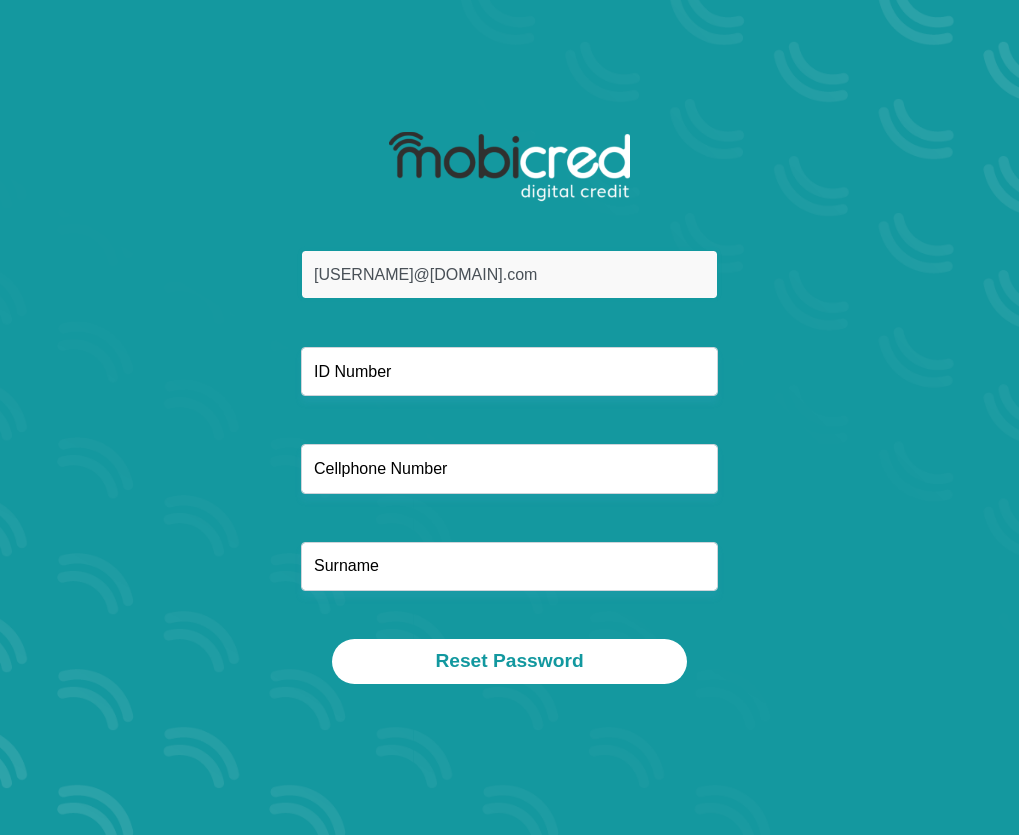 type on "0731782191" 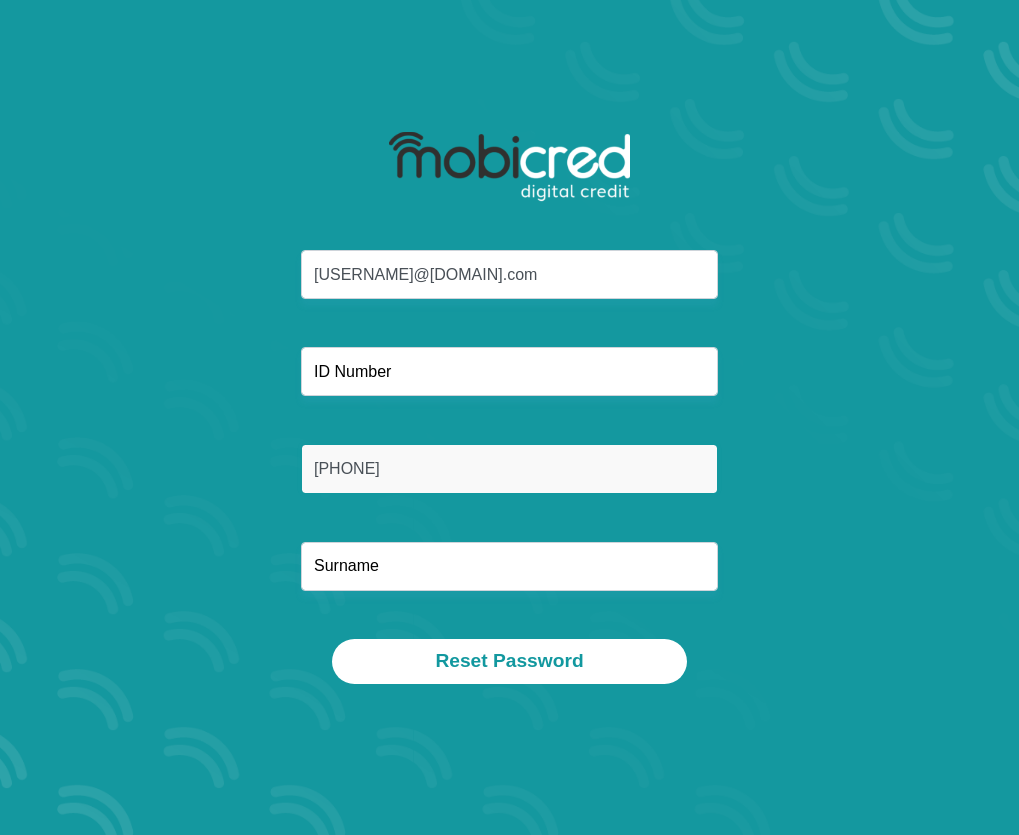 type on "Cebekhulu" 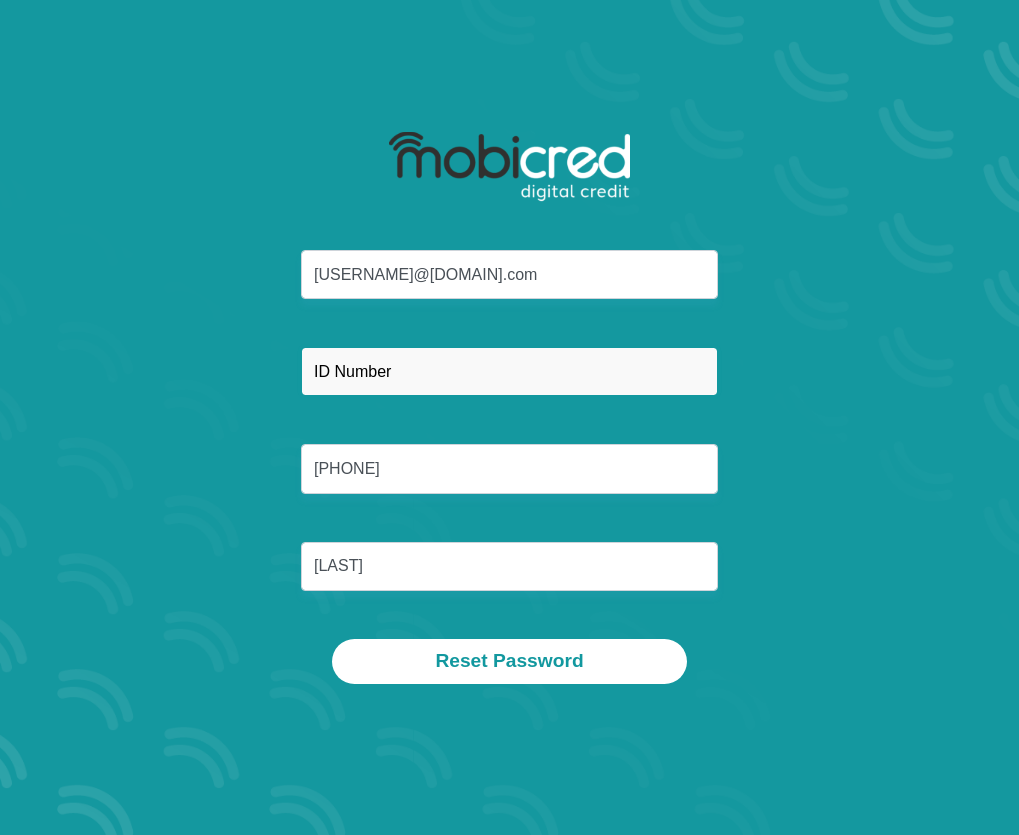 click at bounding box center [509, 371] 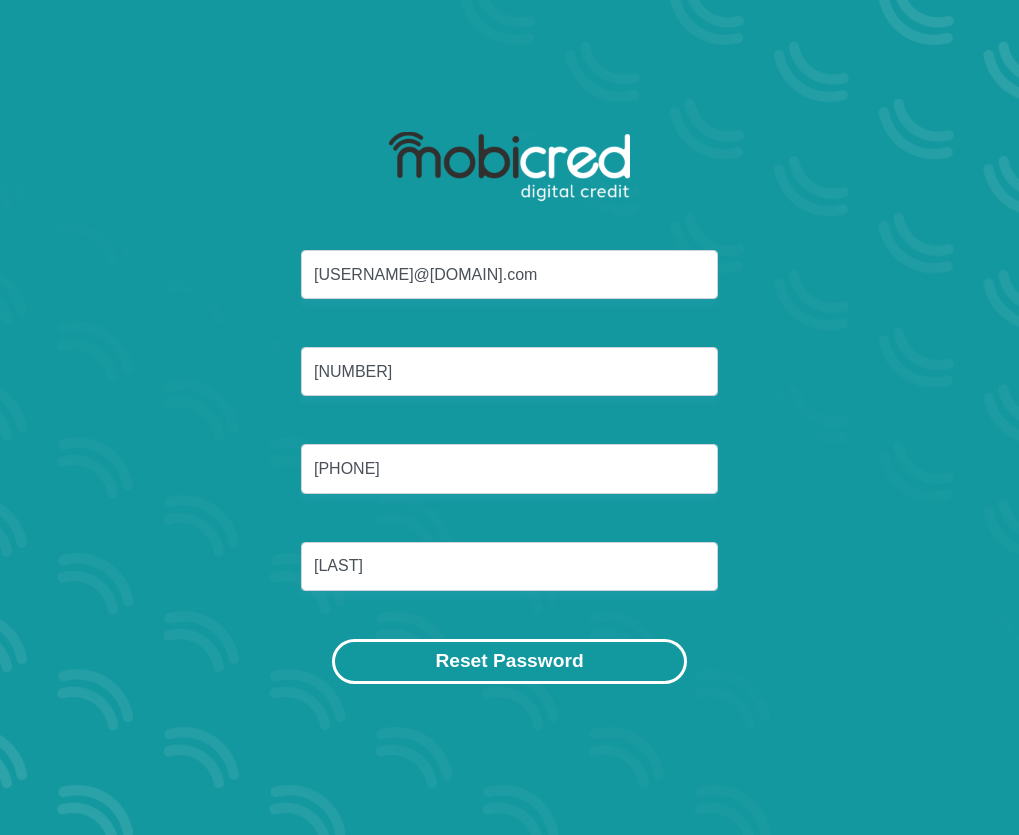 click on "Reset Password" at bounding box center [509, 661] 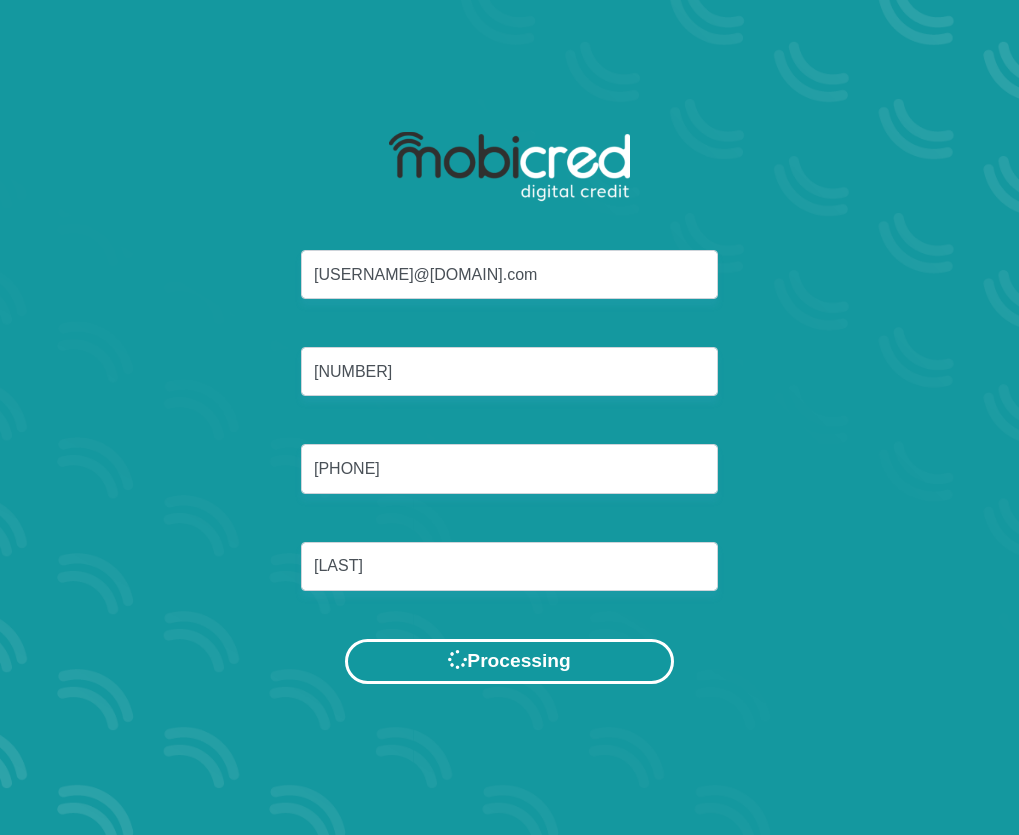 scroll, scrollTop: 0, scrollLeft: 0, axis: both 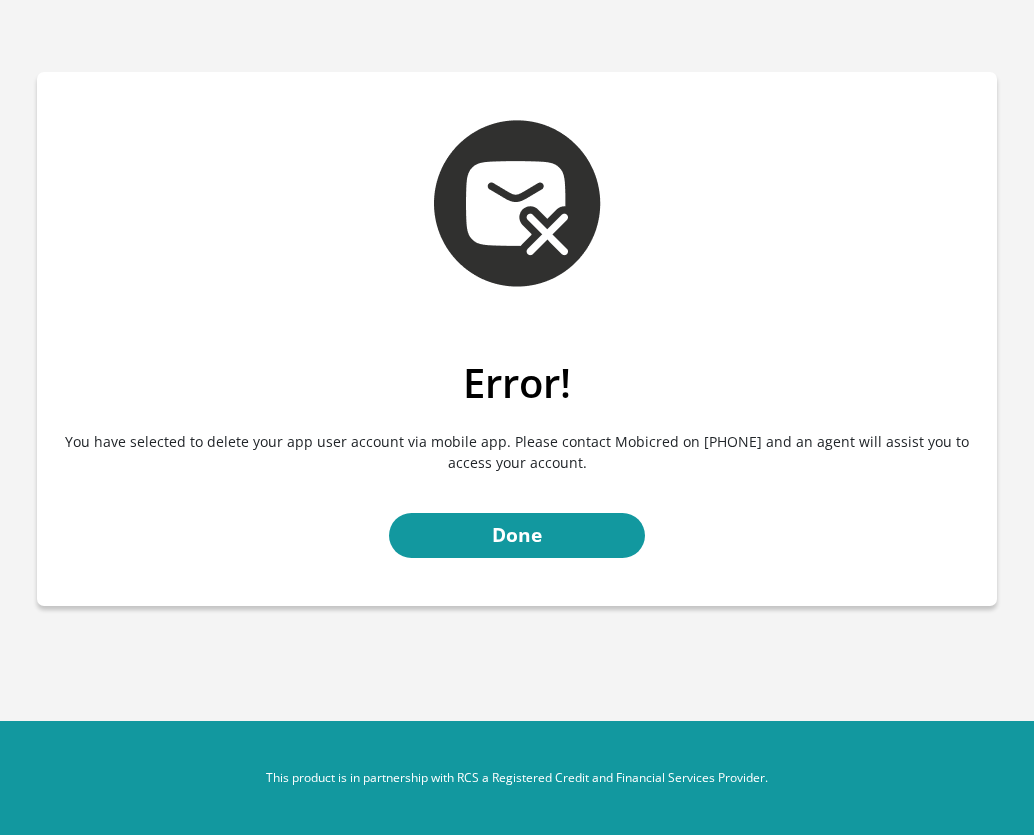 click at bounding box center [517, 203] 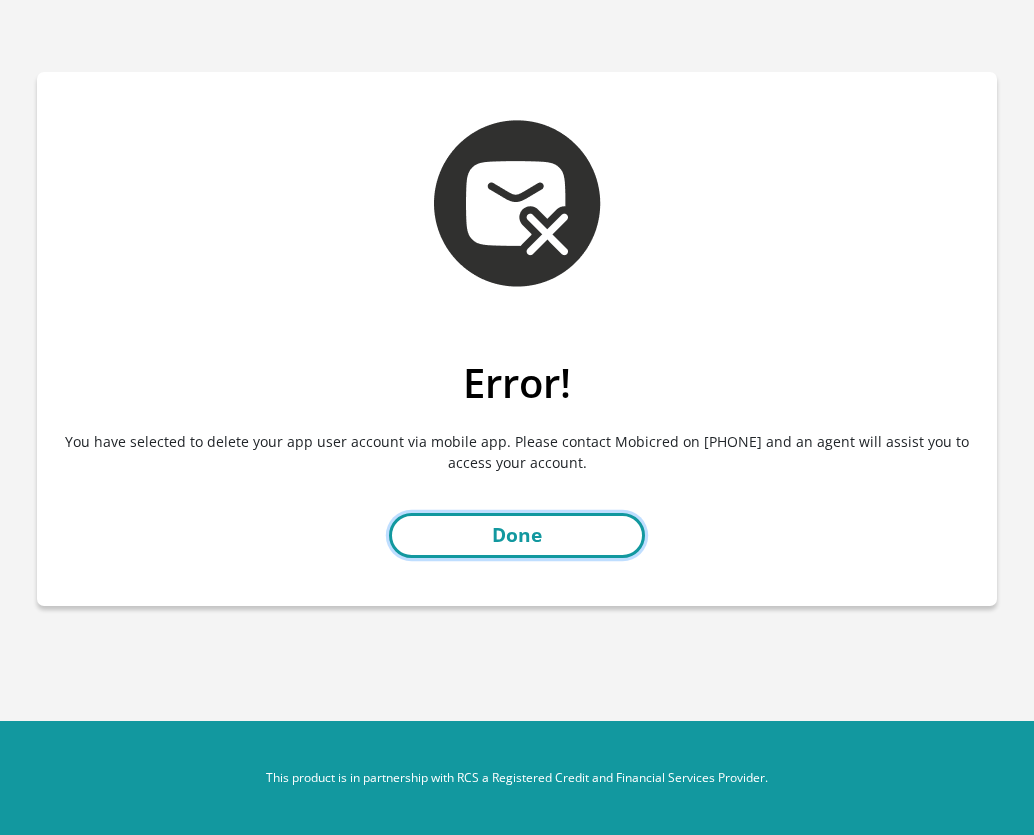 click on "Done" at bounding box center (517, 535) 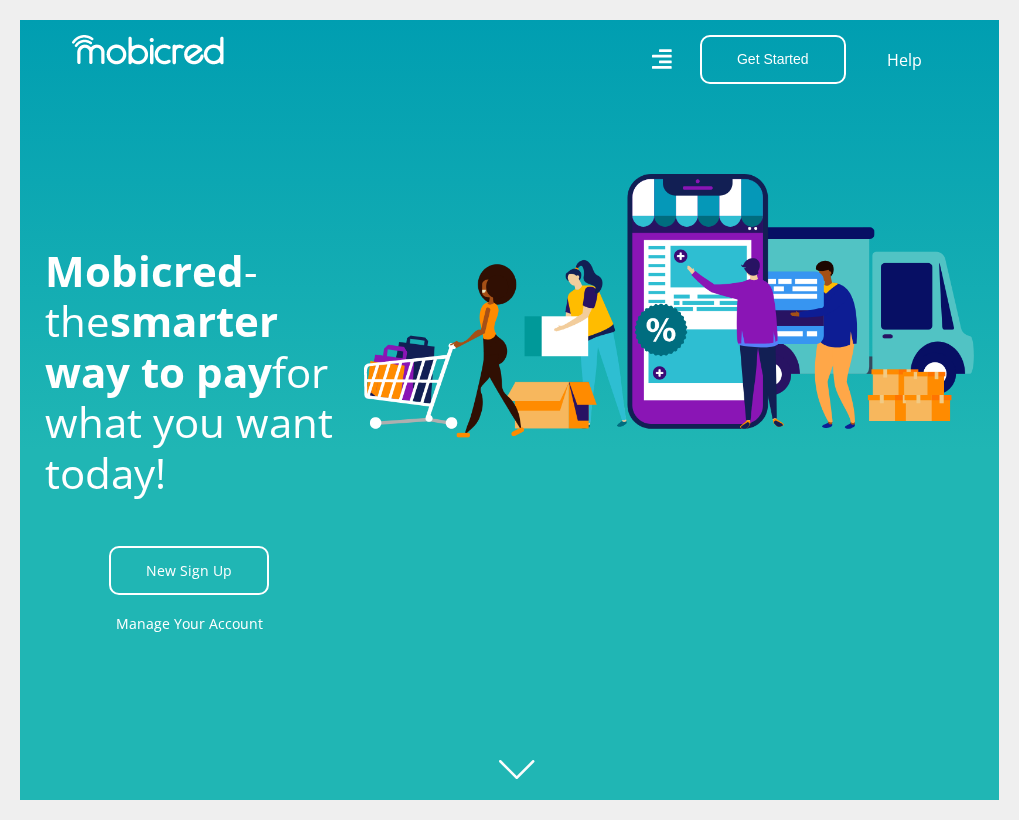 scroll, scrollTop: 0, scrollLeft: 0, axis: both 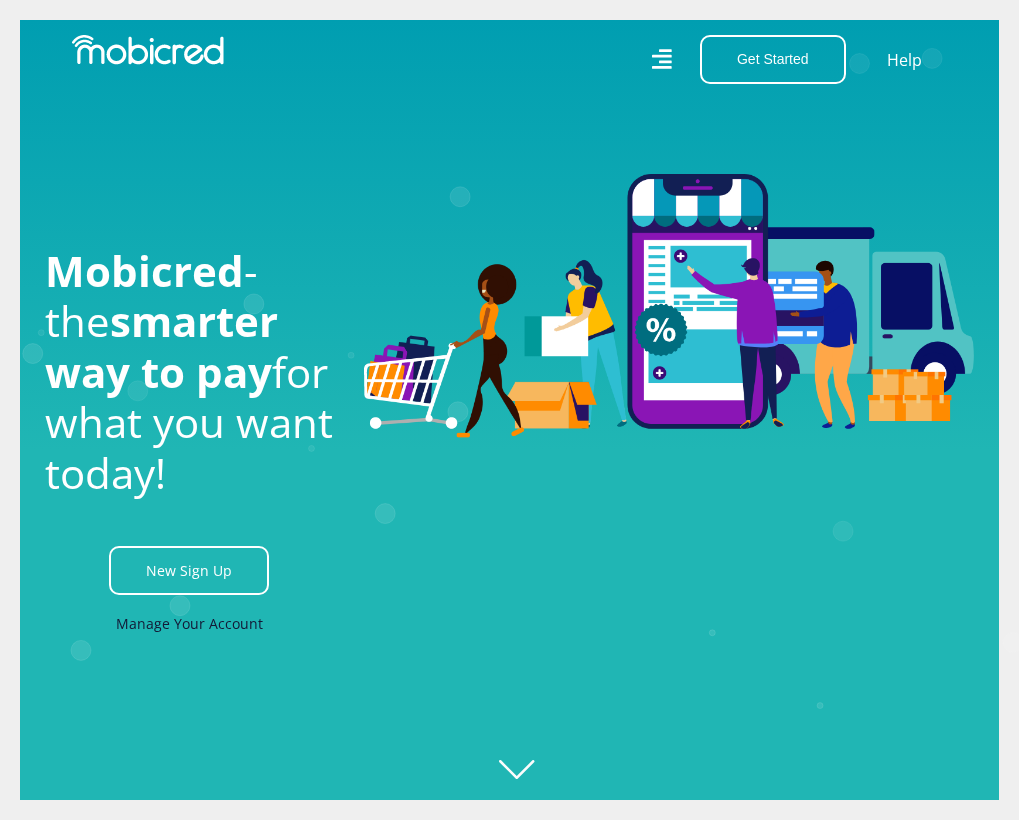 click on "Manage Your Account" at bounding box center [189, 623] 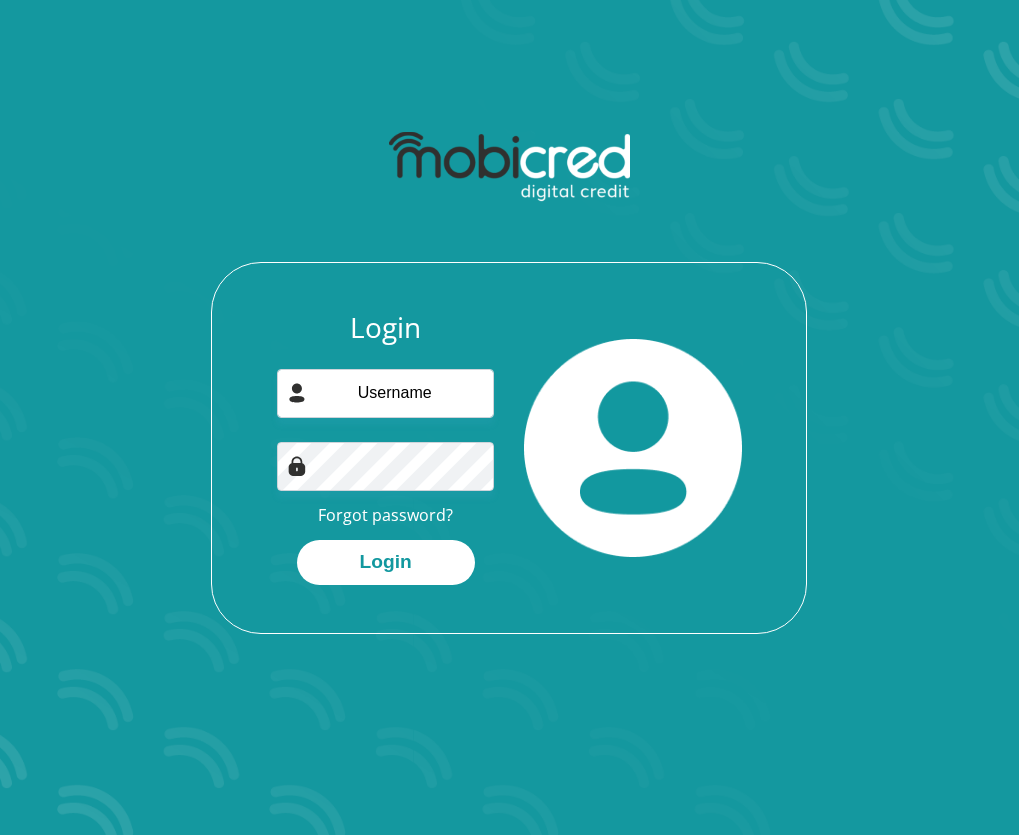 scroll, scrollTop: 0, scrollLeft: 0, axis: both 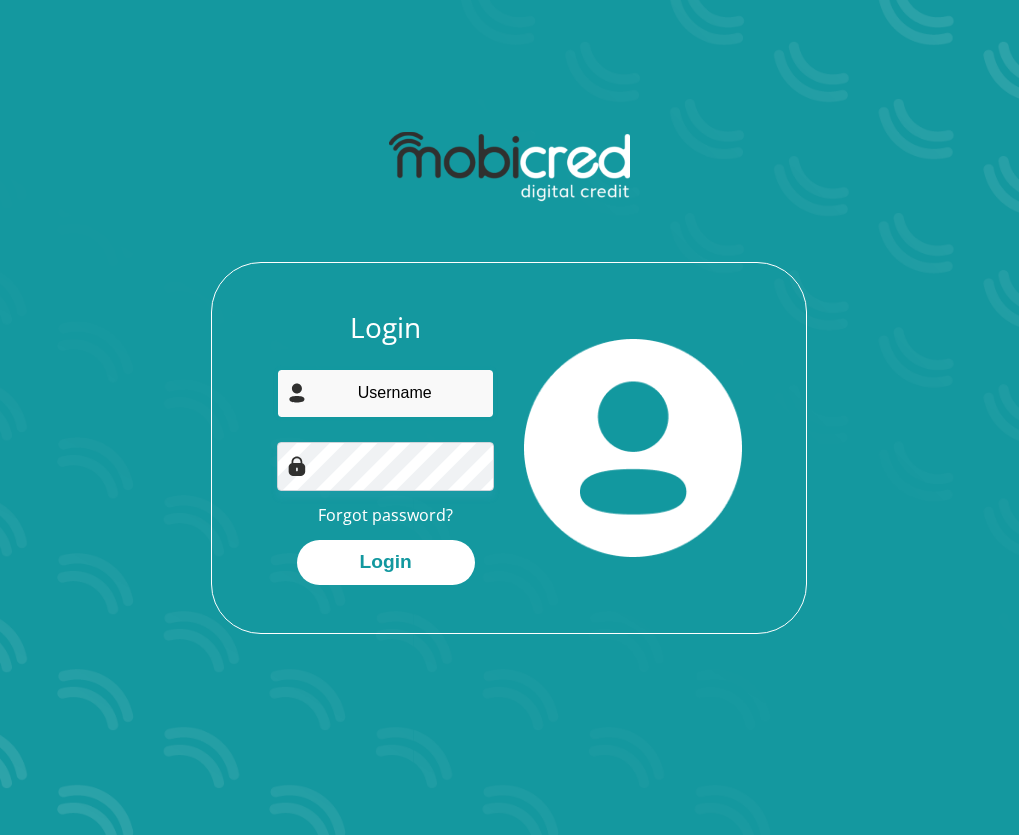 click at bounding box center (385, 393) 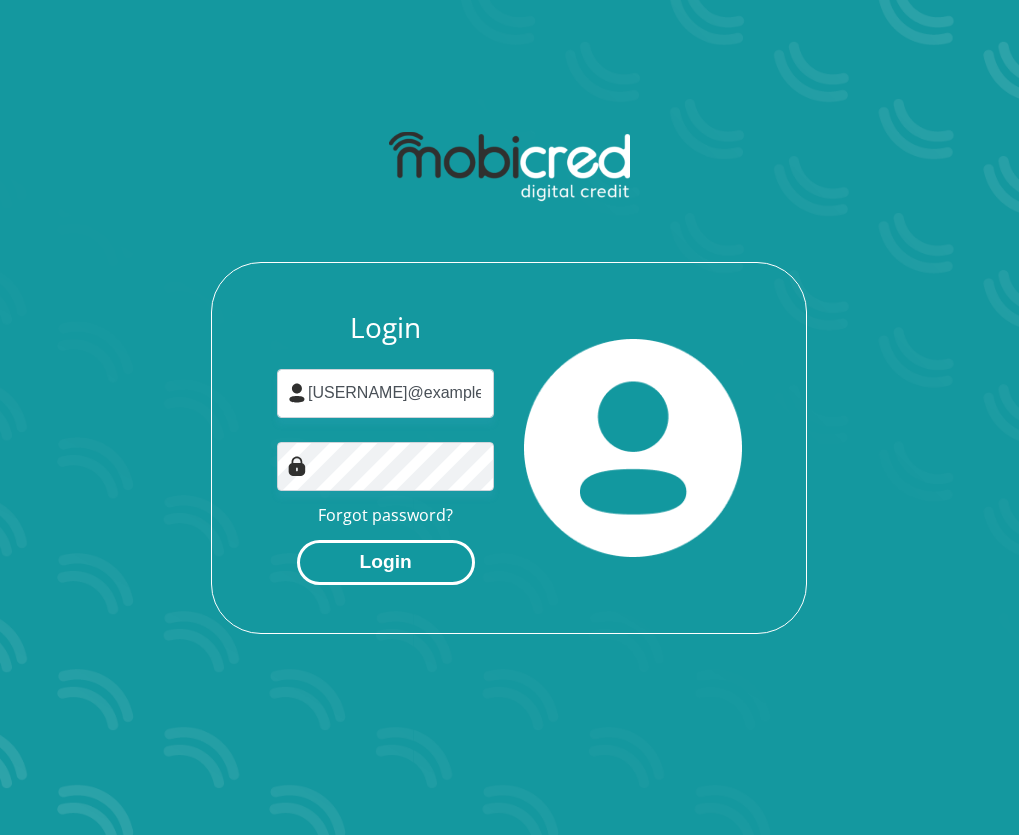 click on "Login" at bounding box center (386, 562) 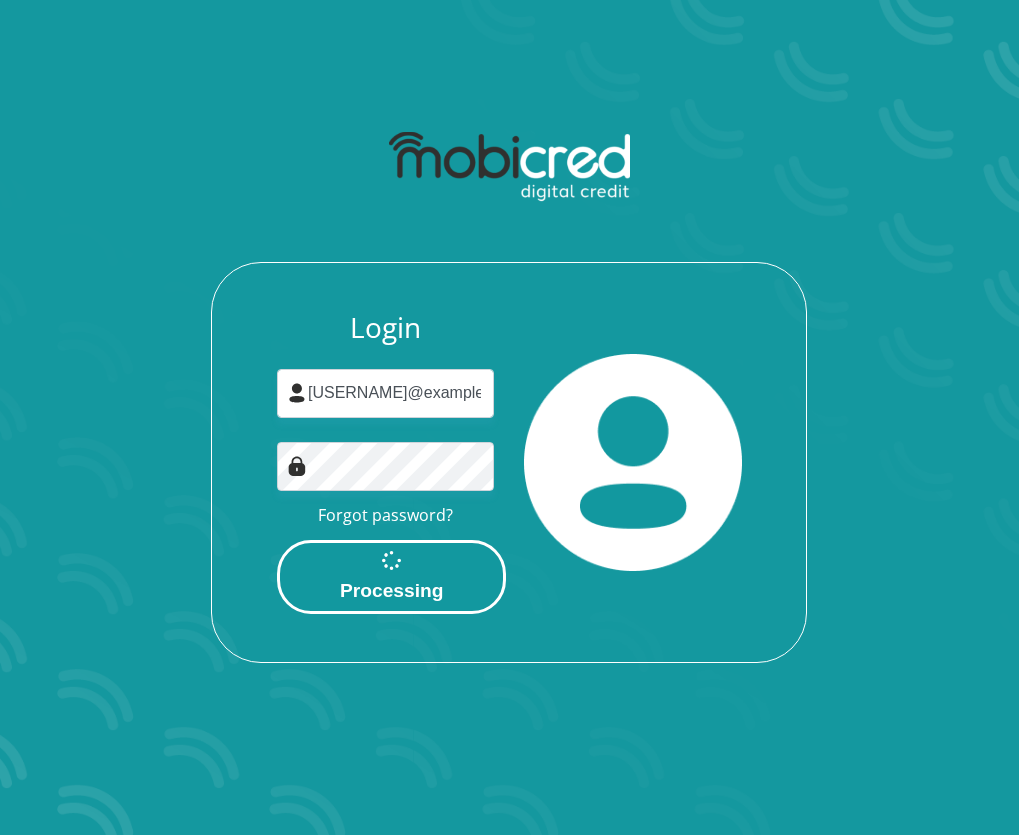 scroll, scrollTop: 0, scrollLeft: 0, axis: both 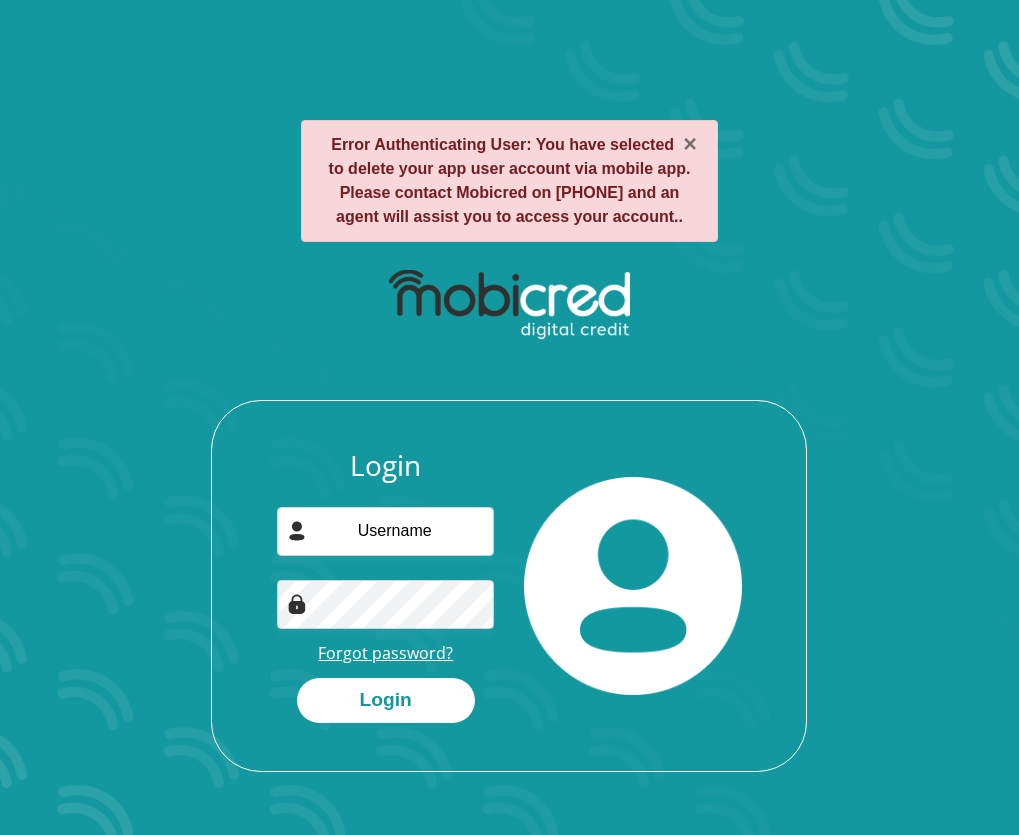 click on "Forgot password?" at bounding box center (385, 653) 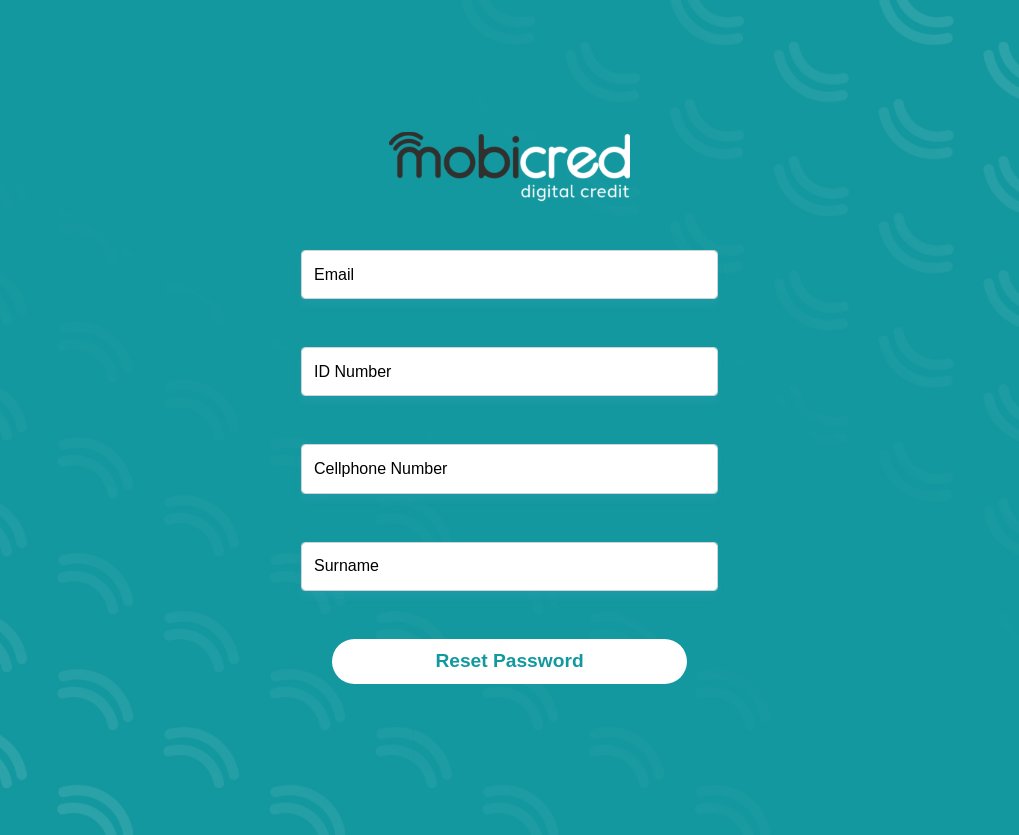scroll, scrollTop: 0, scrollLeft: 0, axis: both 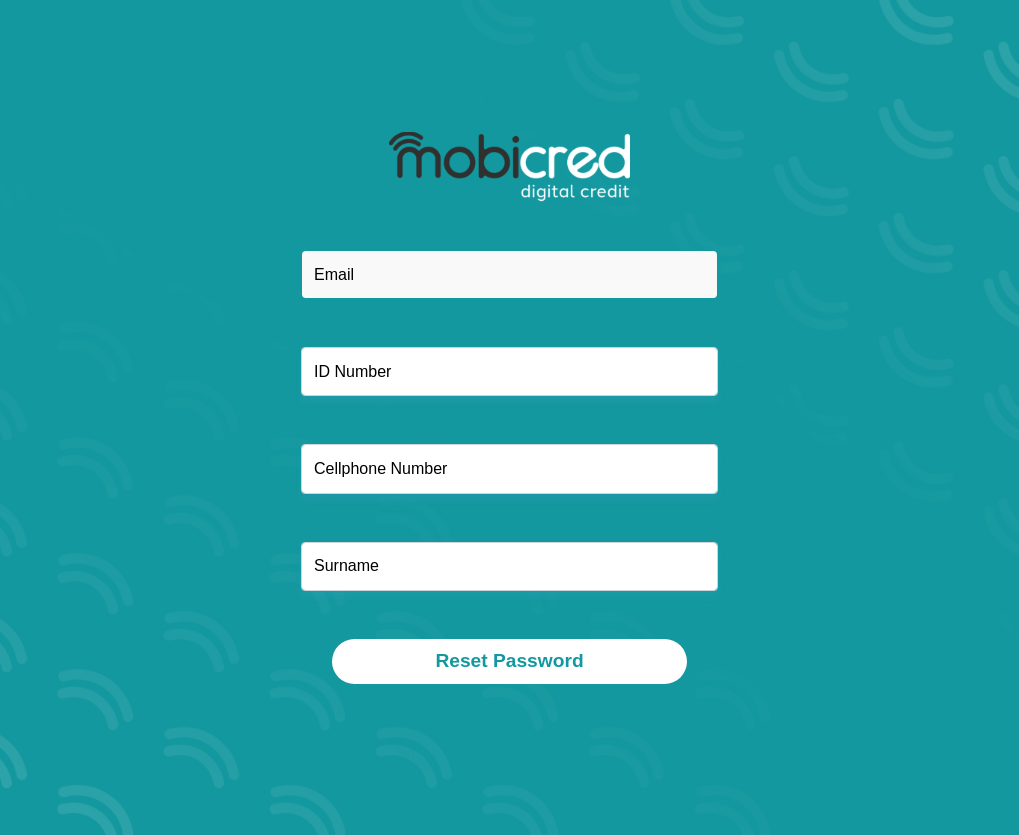 click at bounding box center (509, 274) 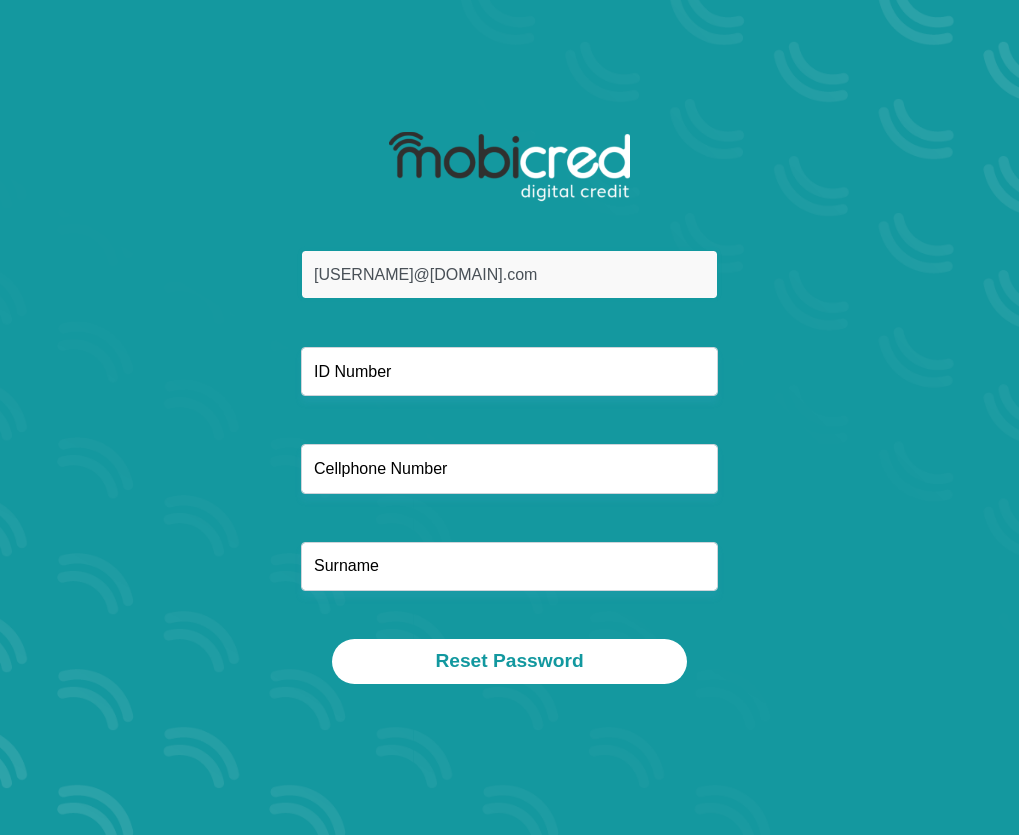 type on "[PHONE]" 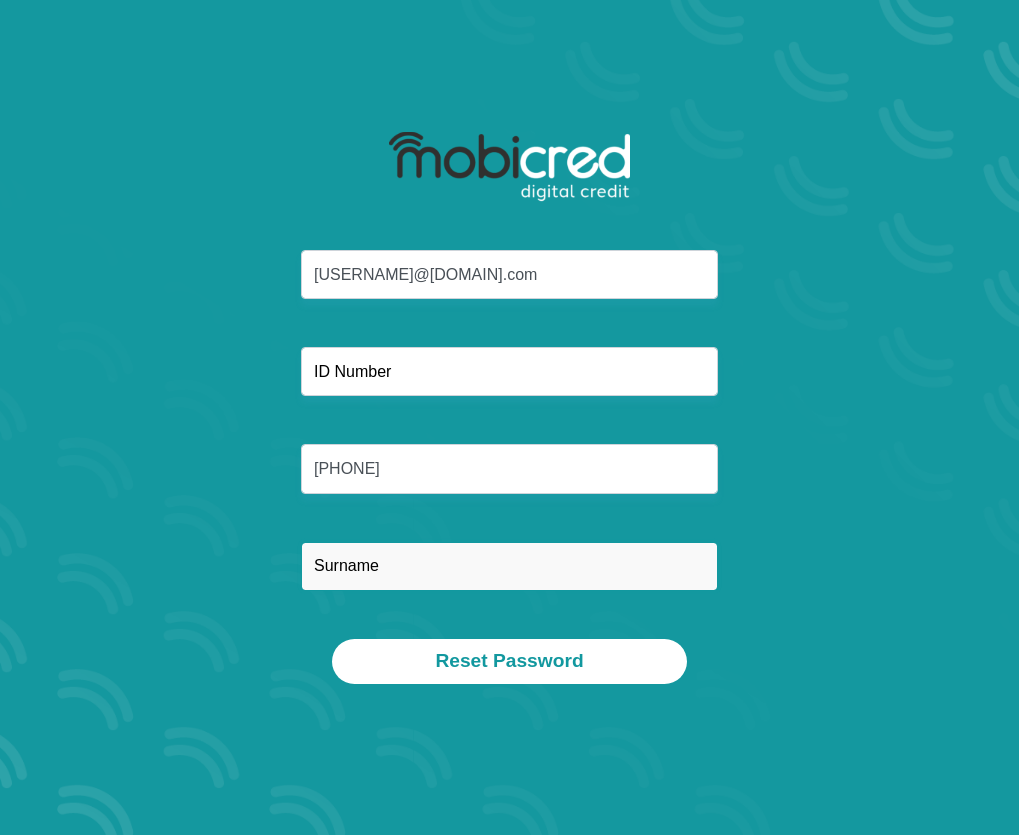 type on "[LAST]" 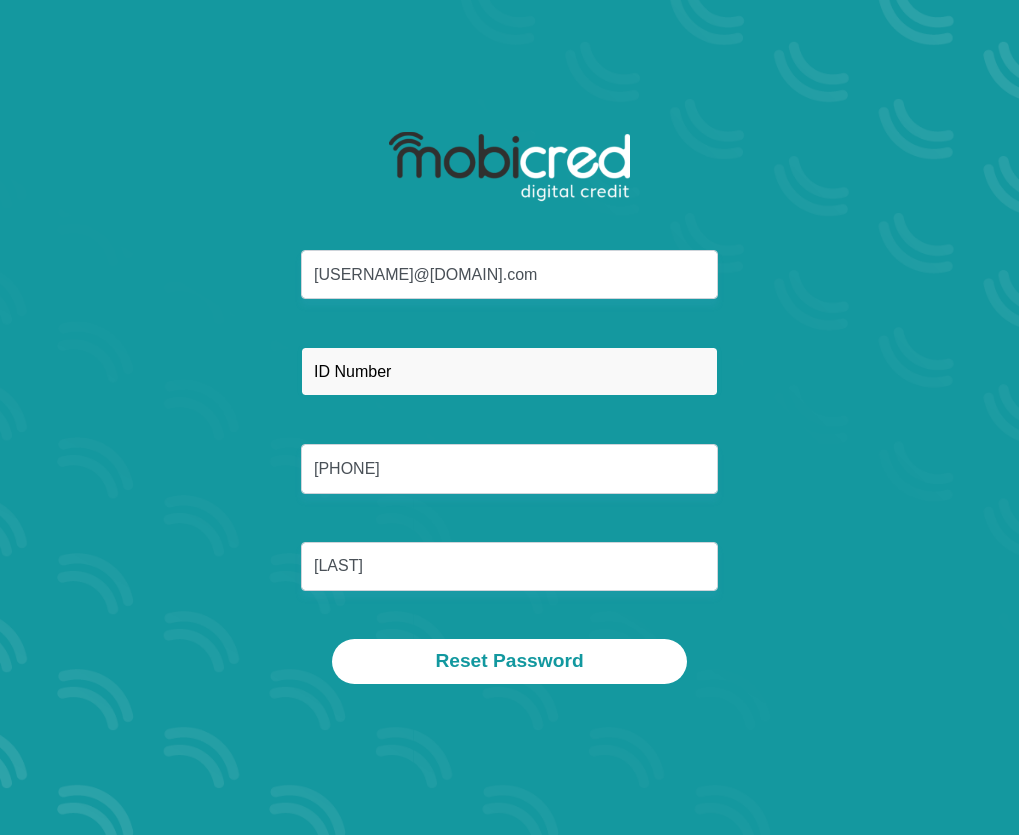 click at bounding box center [509, 371] 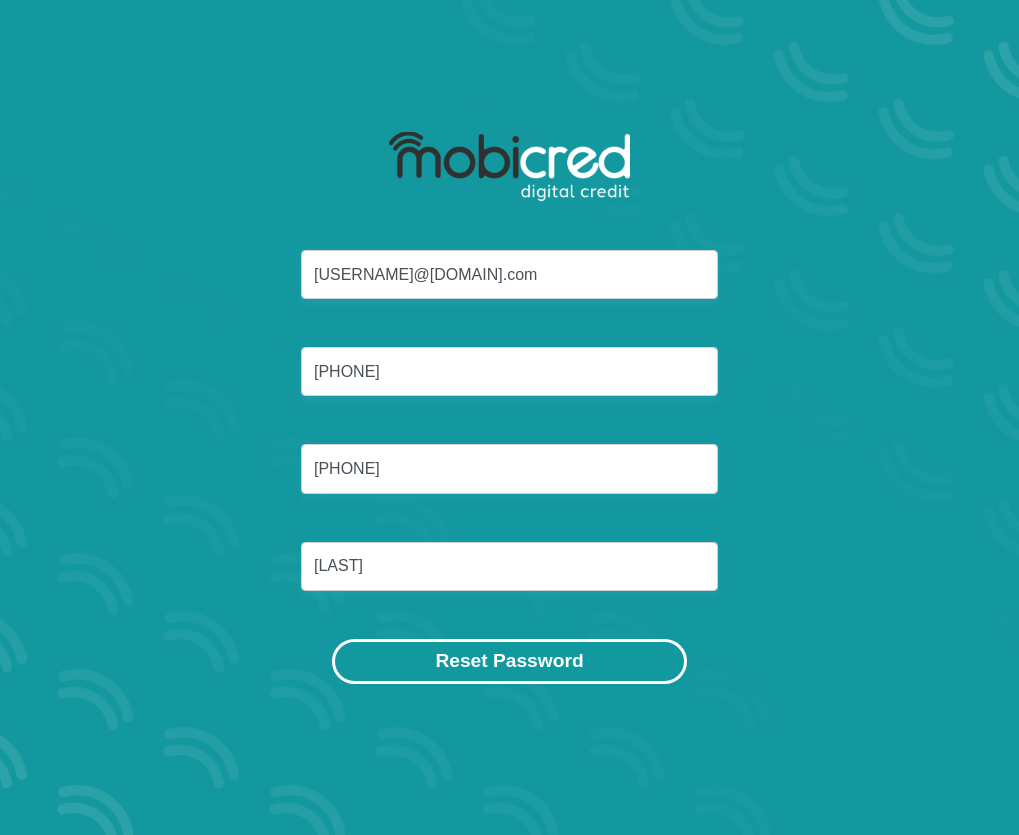 click on "Reset Password" at bounding box center [509, 661] 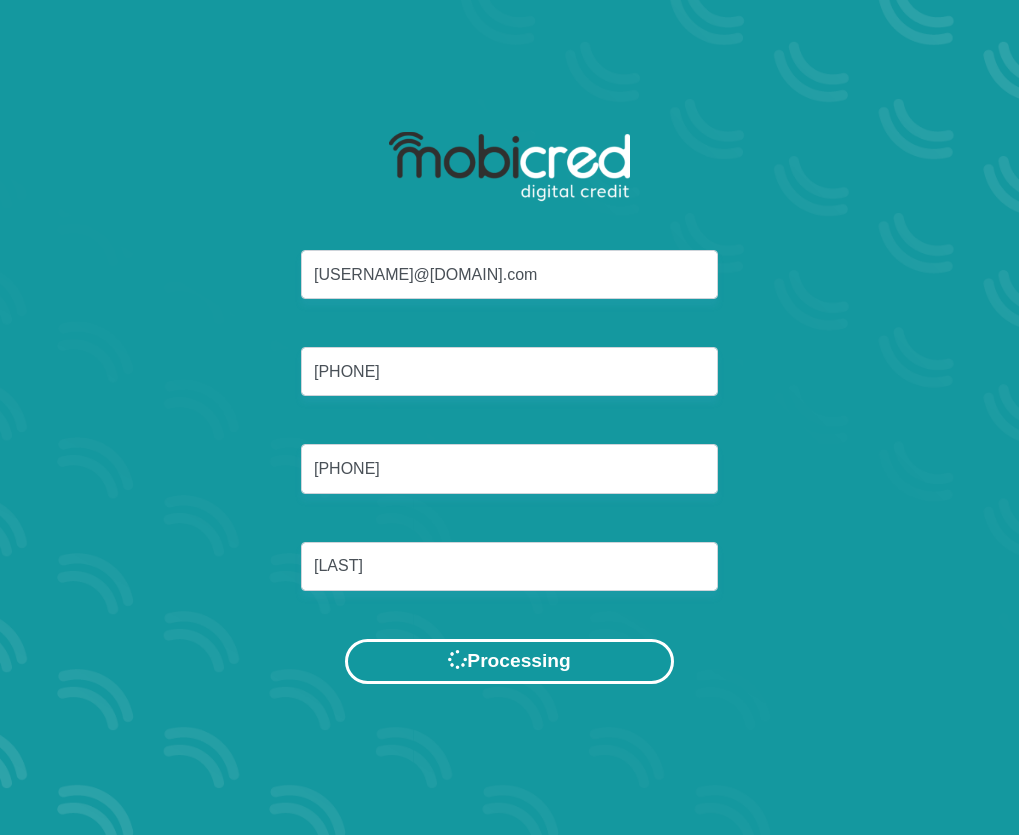 scroll, scrollTop: 0, scrollLeft: 0, axis: both 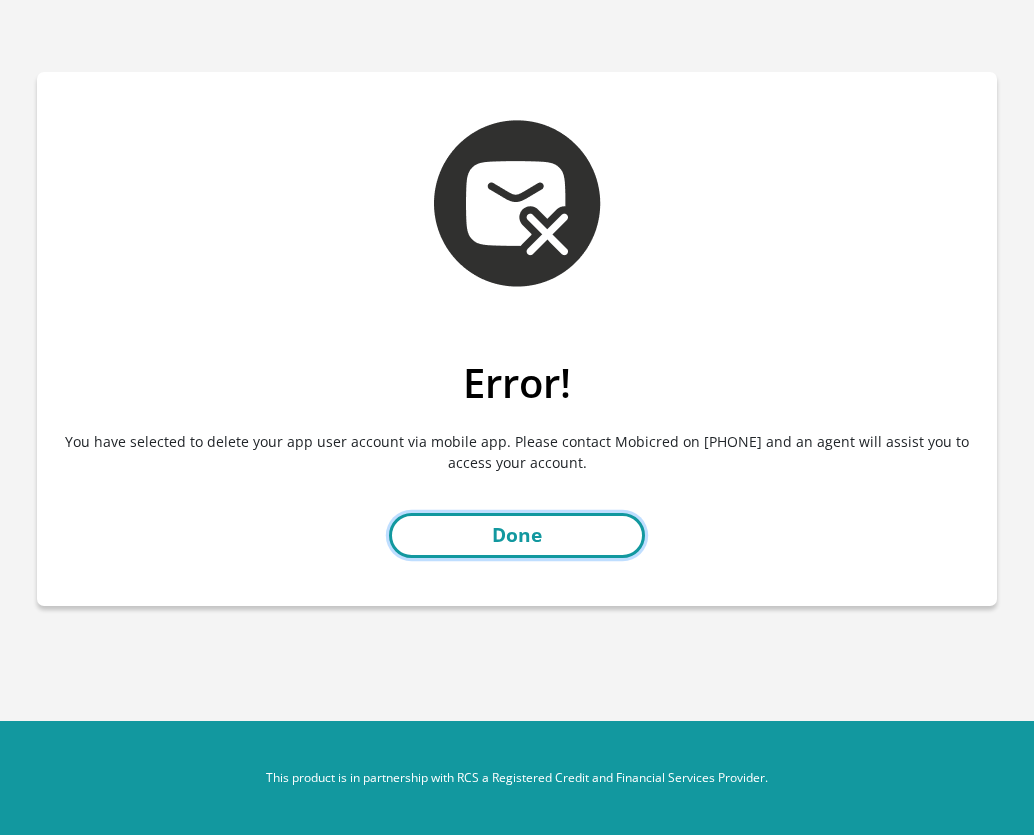click on "Done" at bounding box center (517, 535) 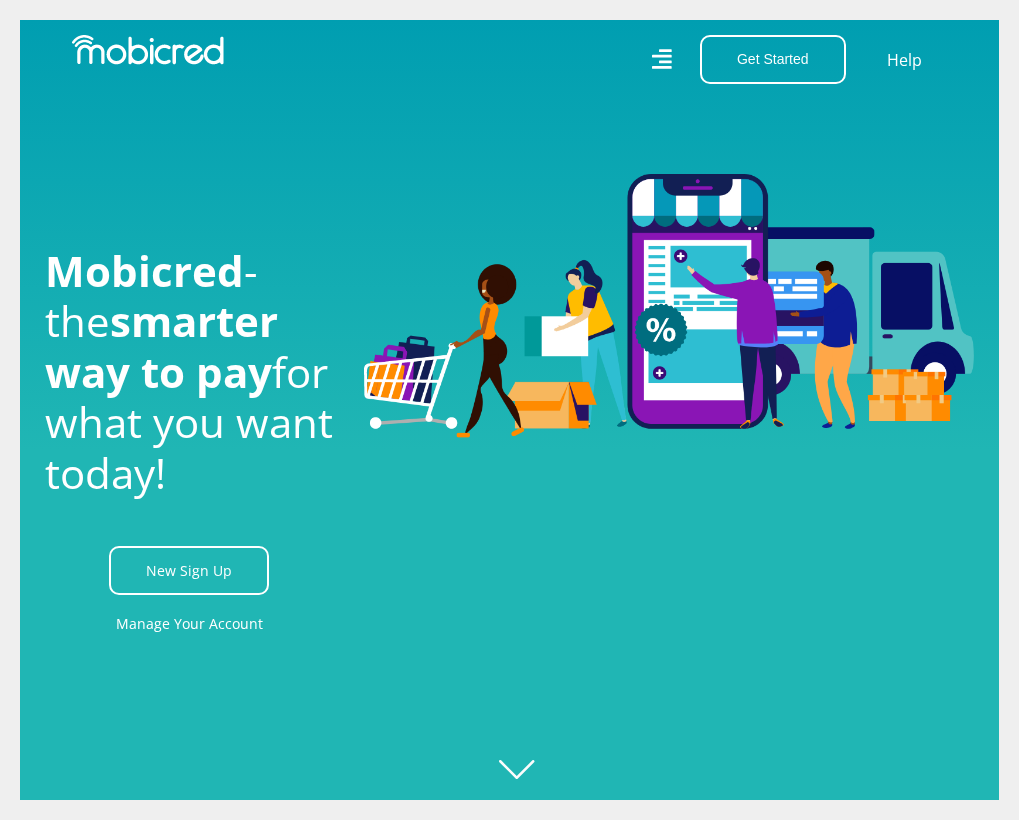 scroll, scrollTop: 0, scrollLeft: 0, axis: both 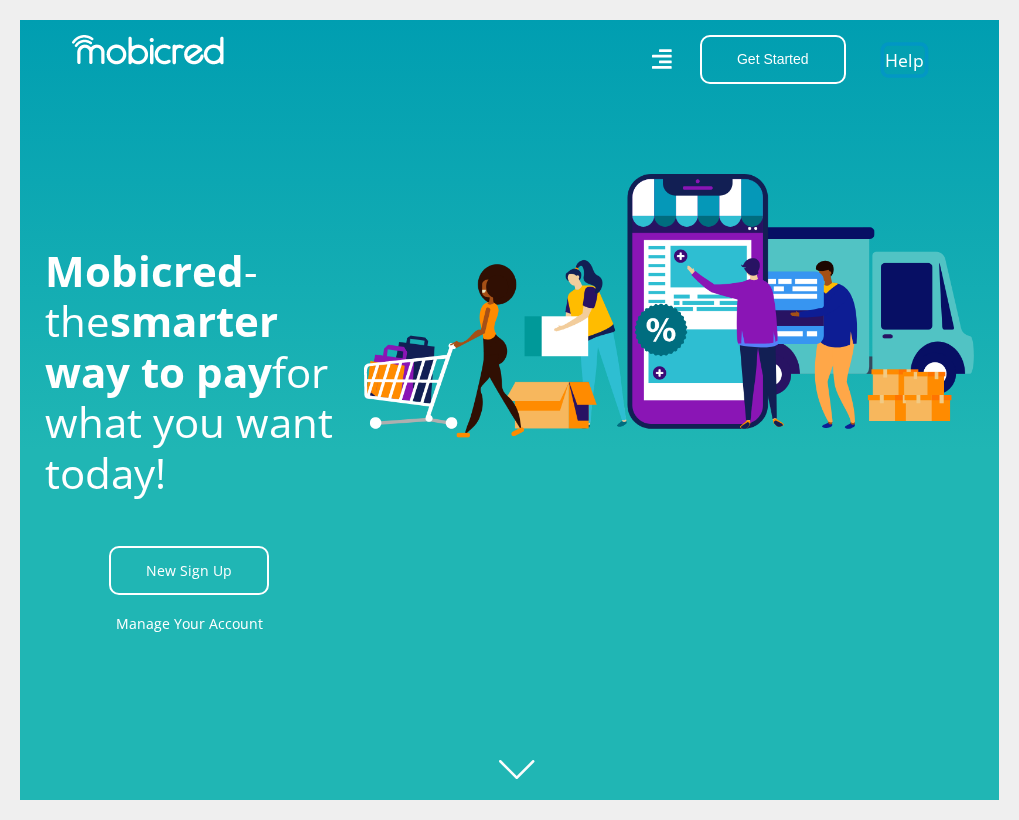 click on "Help" at bounding box center [904, 59] 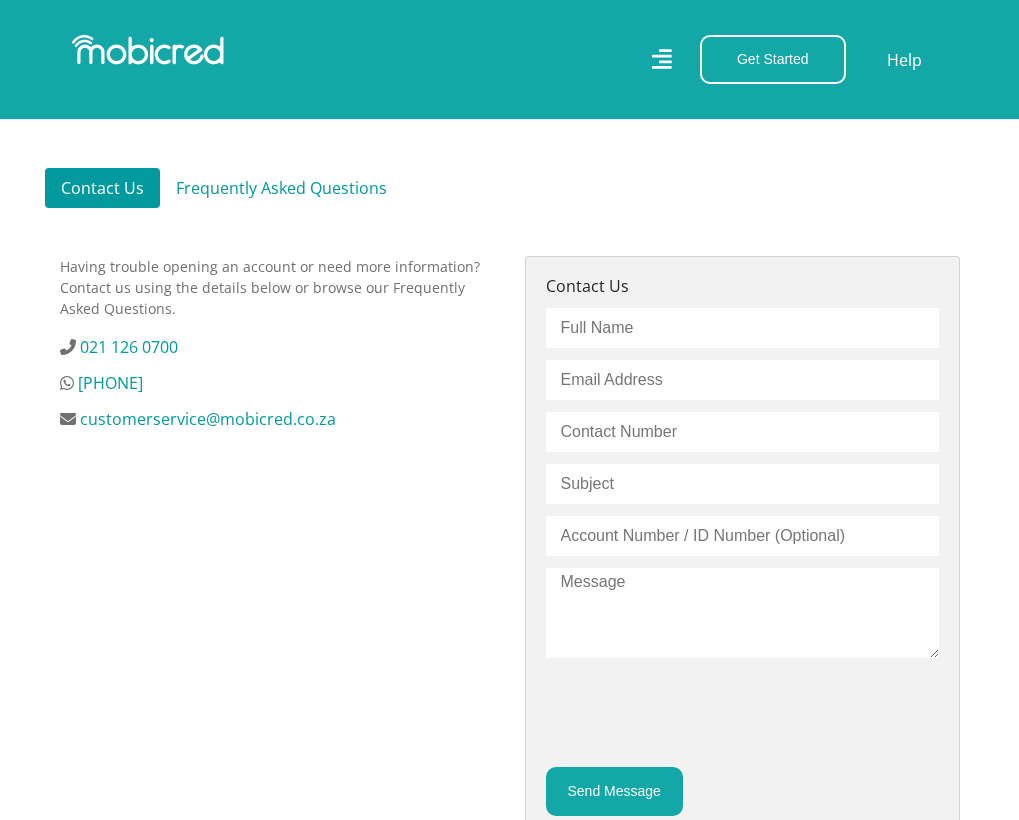 scroll, scrollTop: 600, scrollLeft: 0, axis: vertical 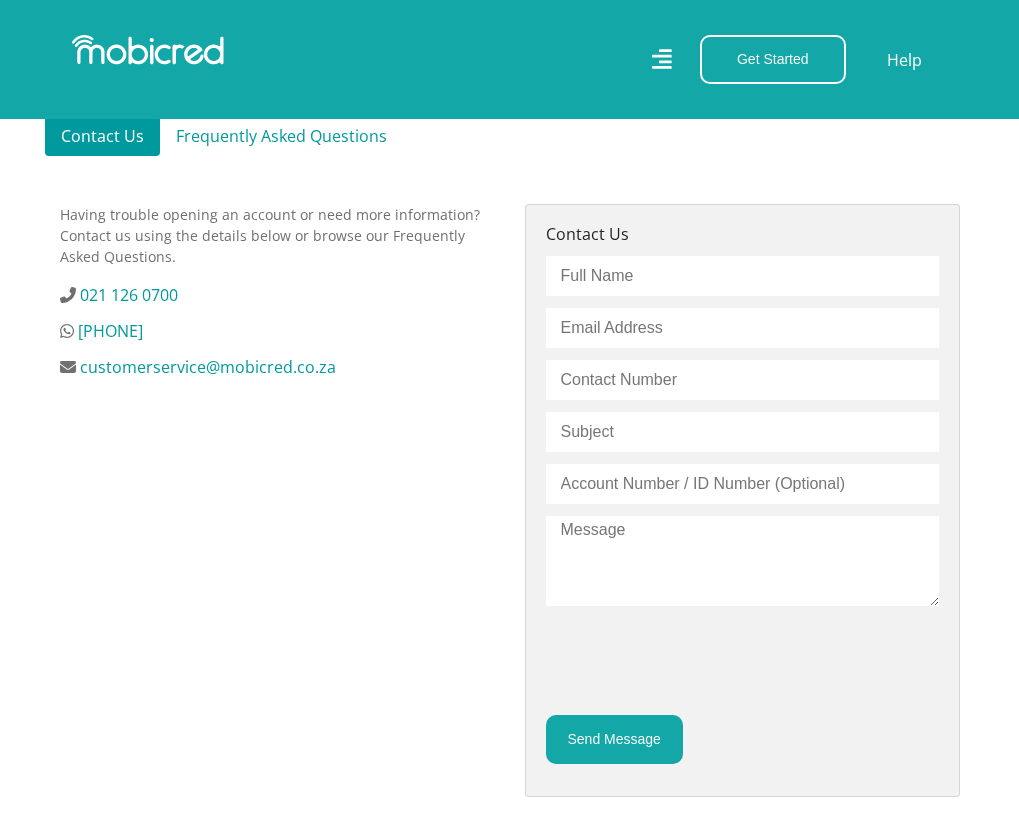 click at bounding box center (742, 276) 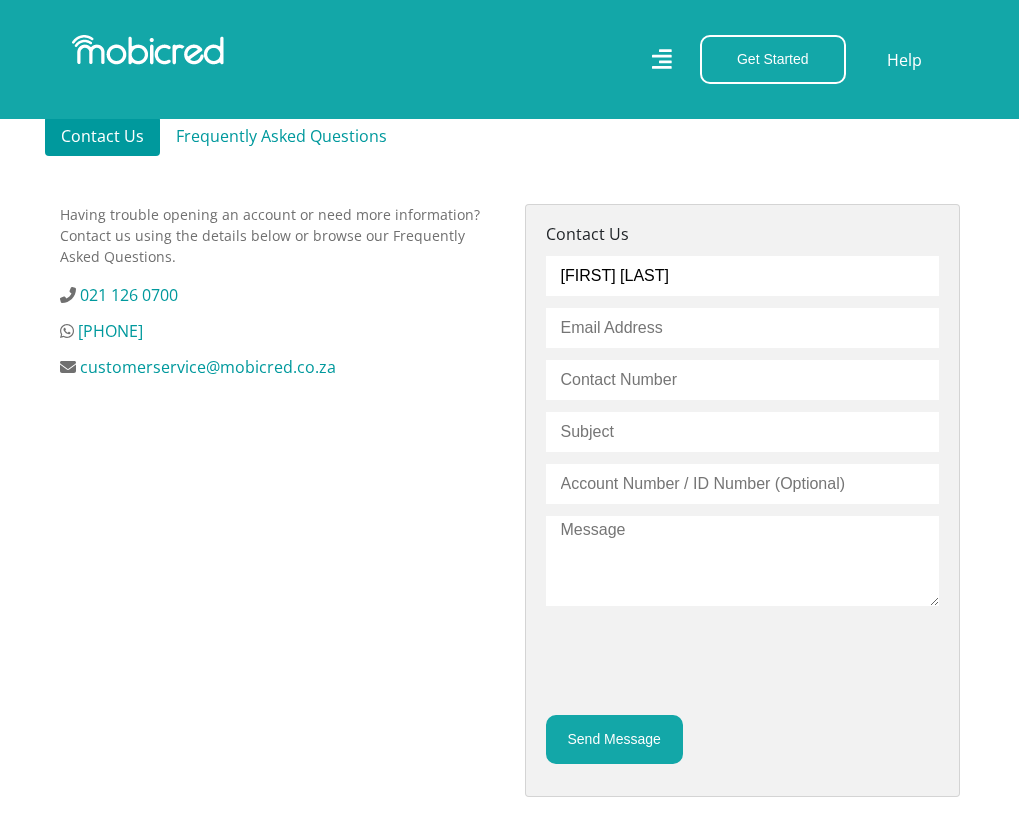 type on "timcebs@gmail.com" 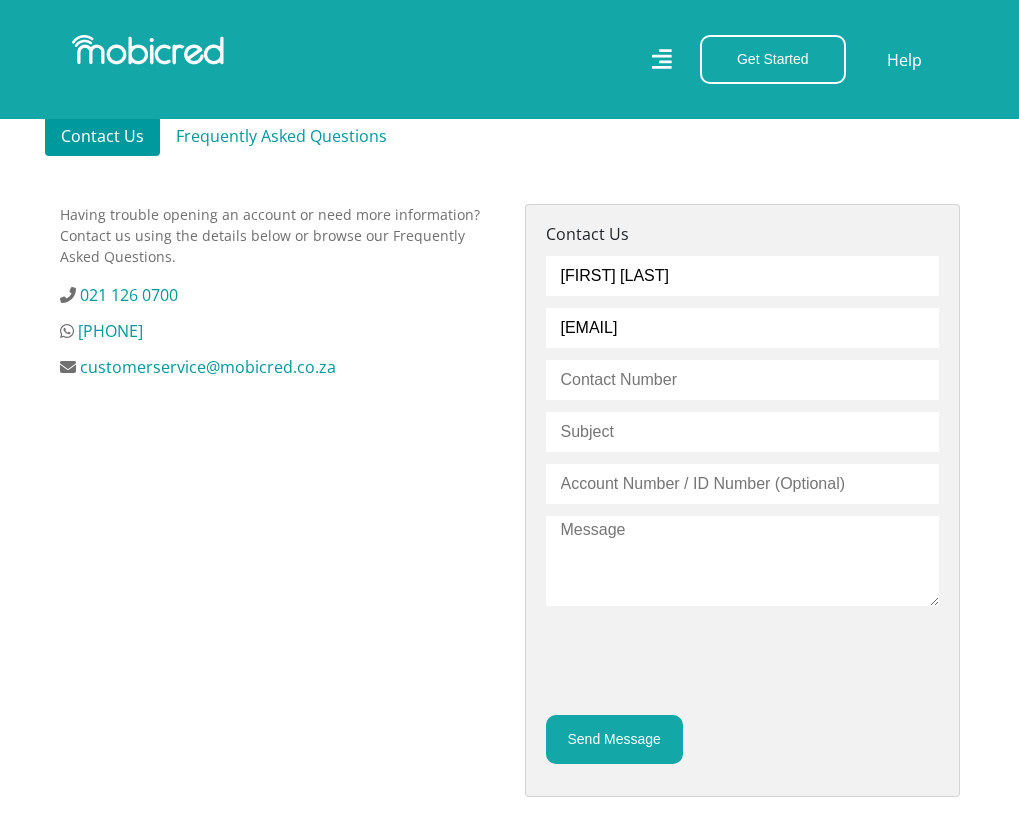 type on "0731782191" 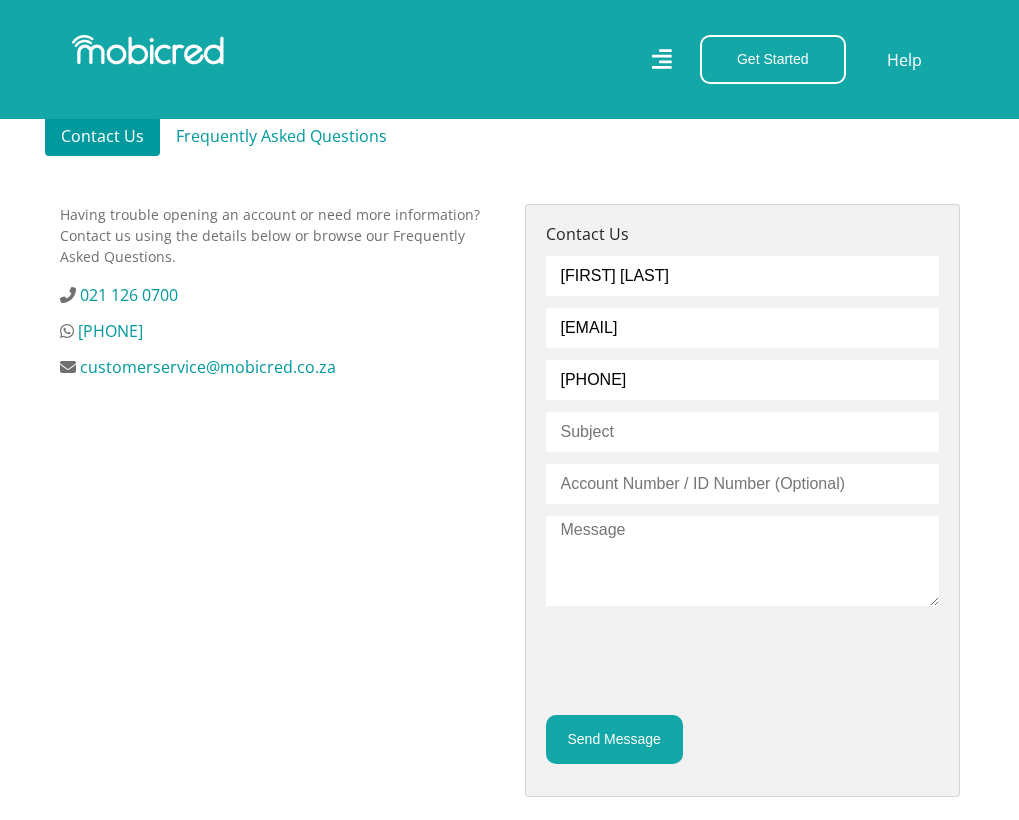 click at bounding box center [742, 432] 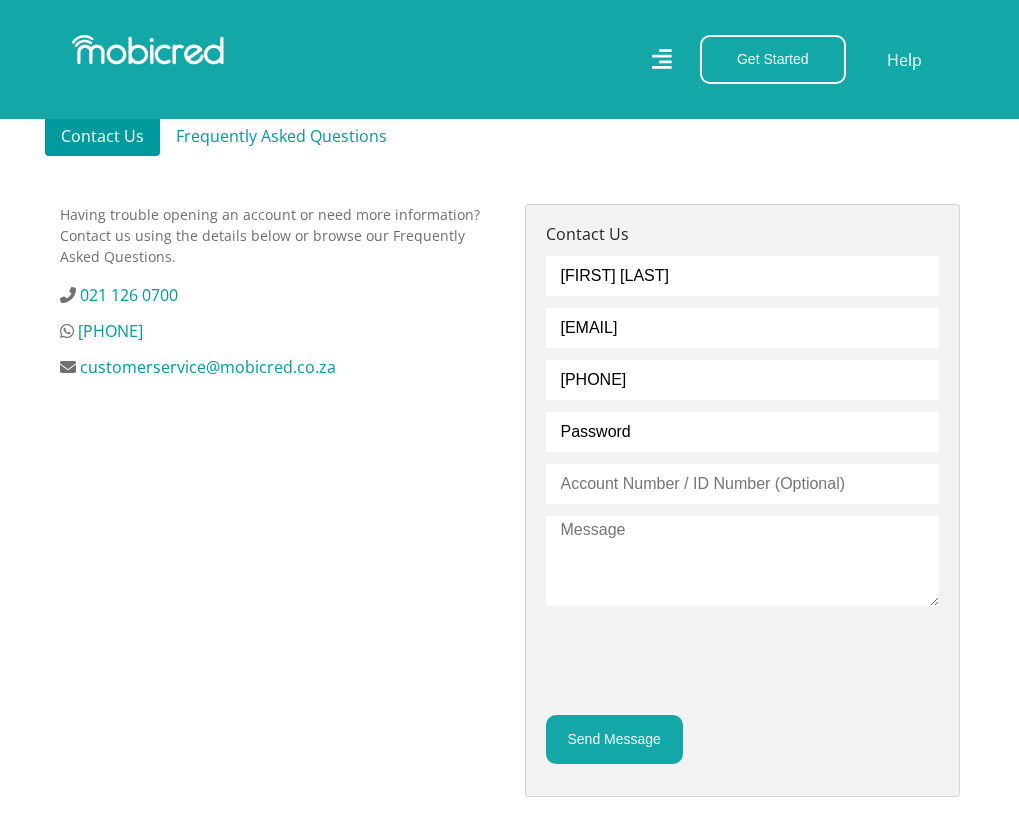 type on "Password" 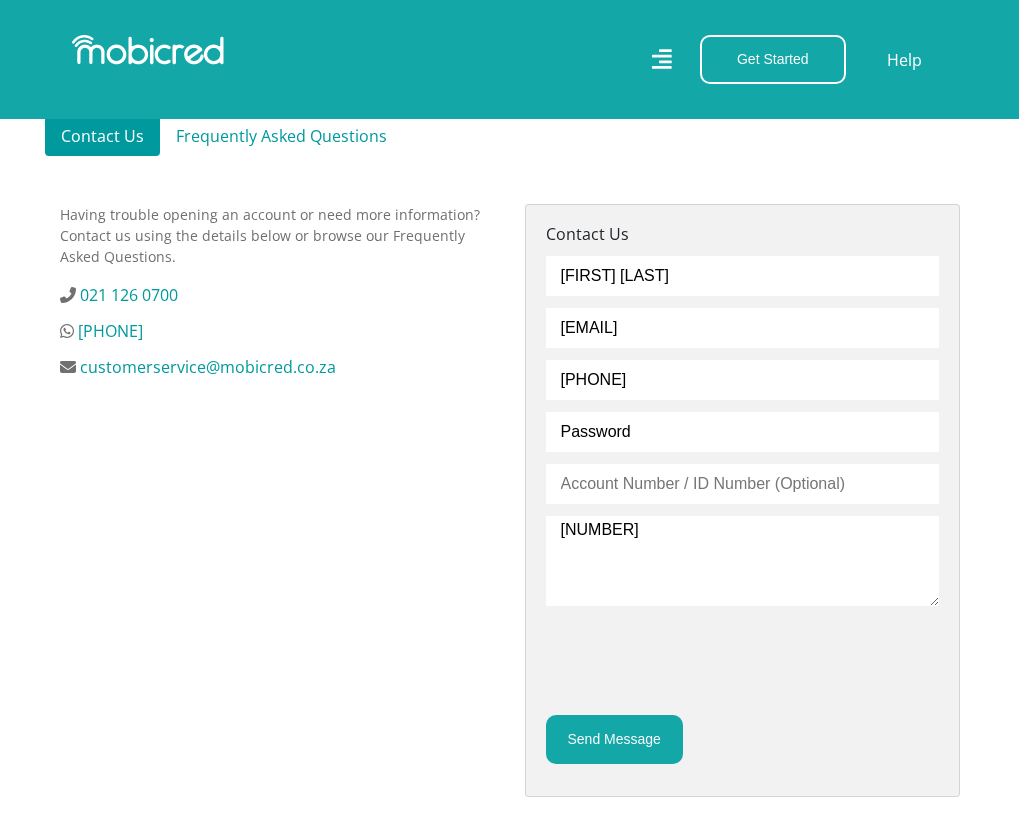 type on "6501175470088" 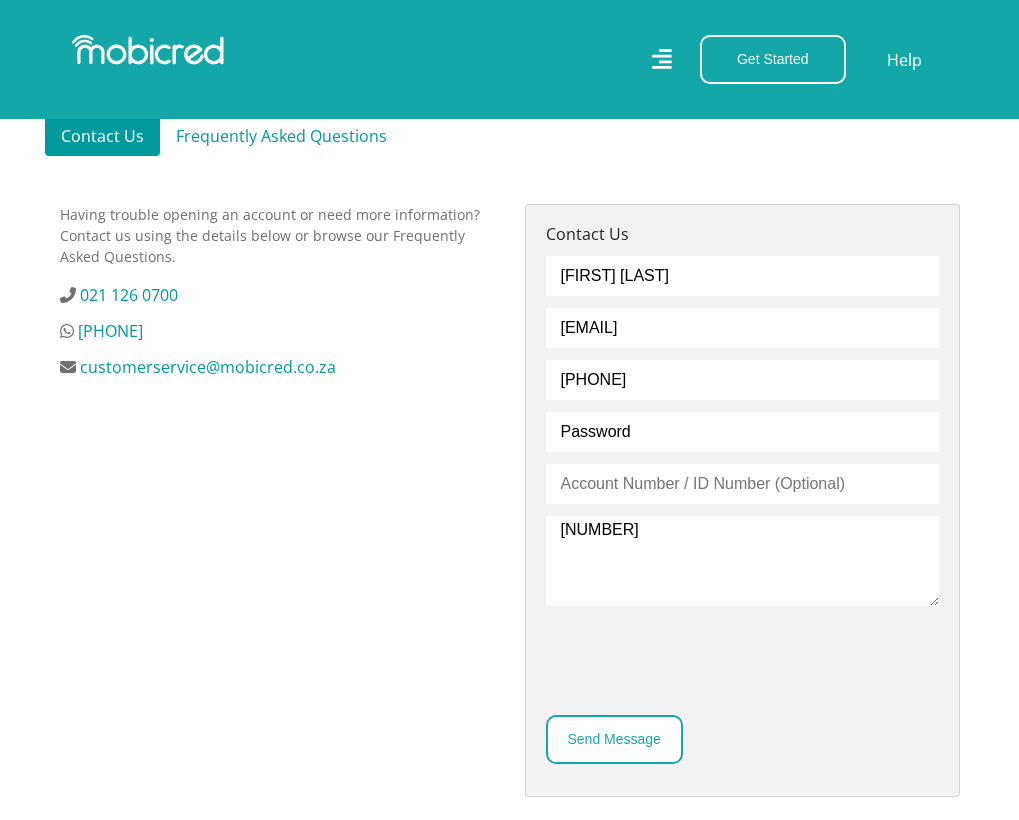 click on "Send Message" at bounding box center (614, 739) 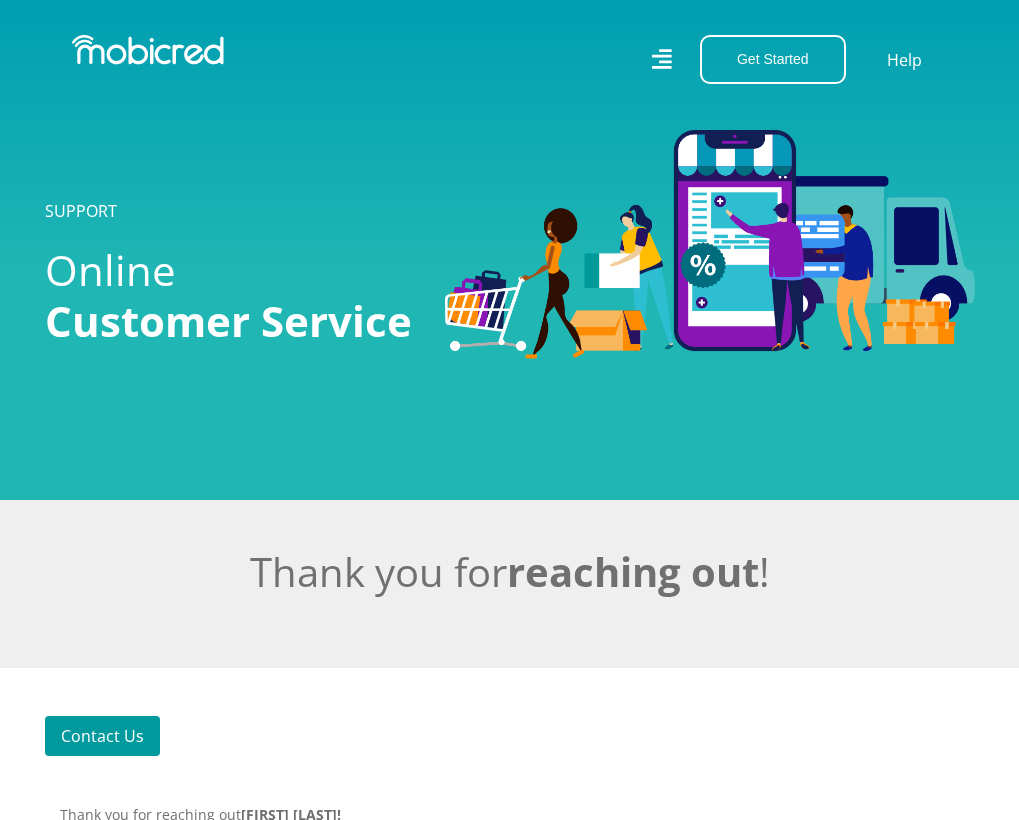 scroll, scrollTop: 0, scrollLeft: 0, axis: both 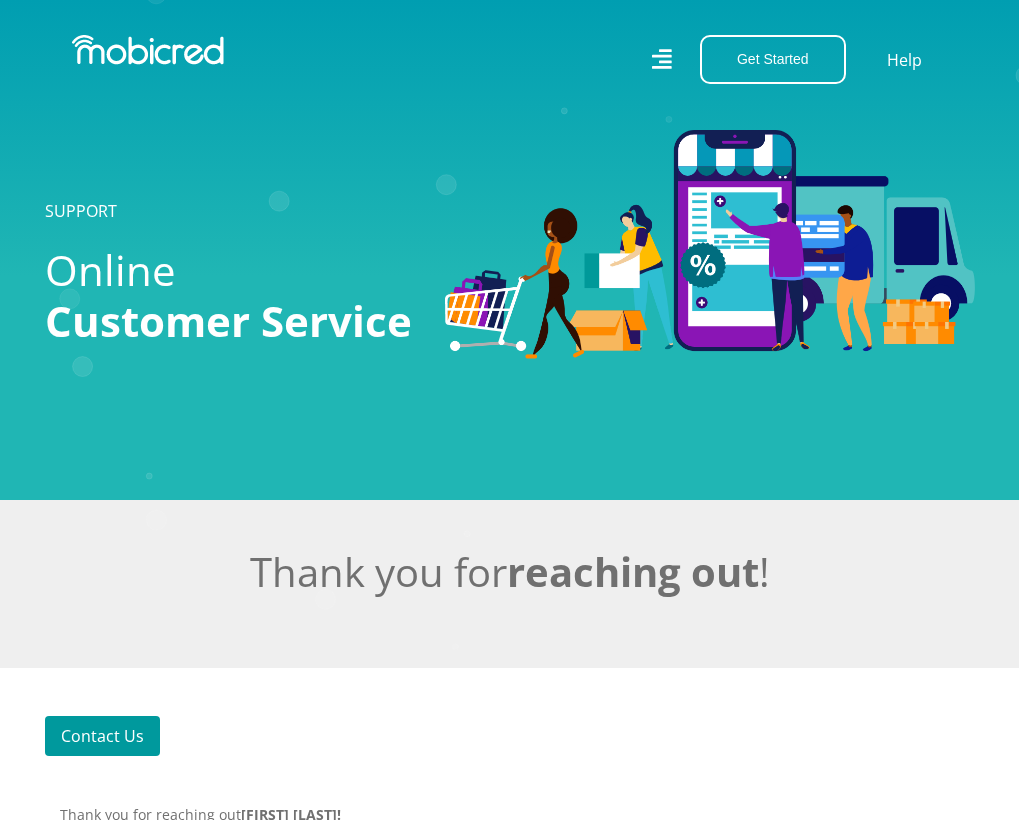 click on "Contact Us" at bounding box center (102, 736) 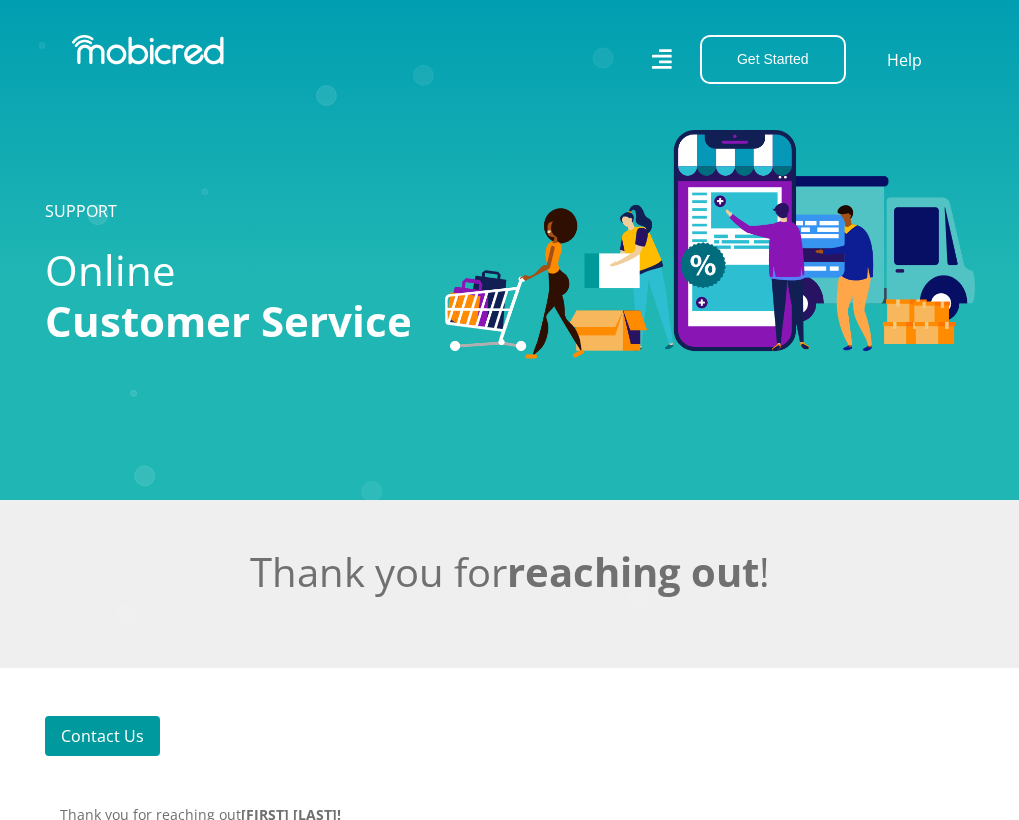 click on "Contact Us" at bounding box center (102, 736) 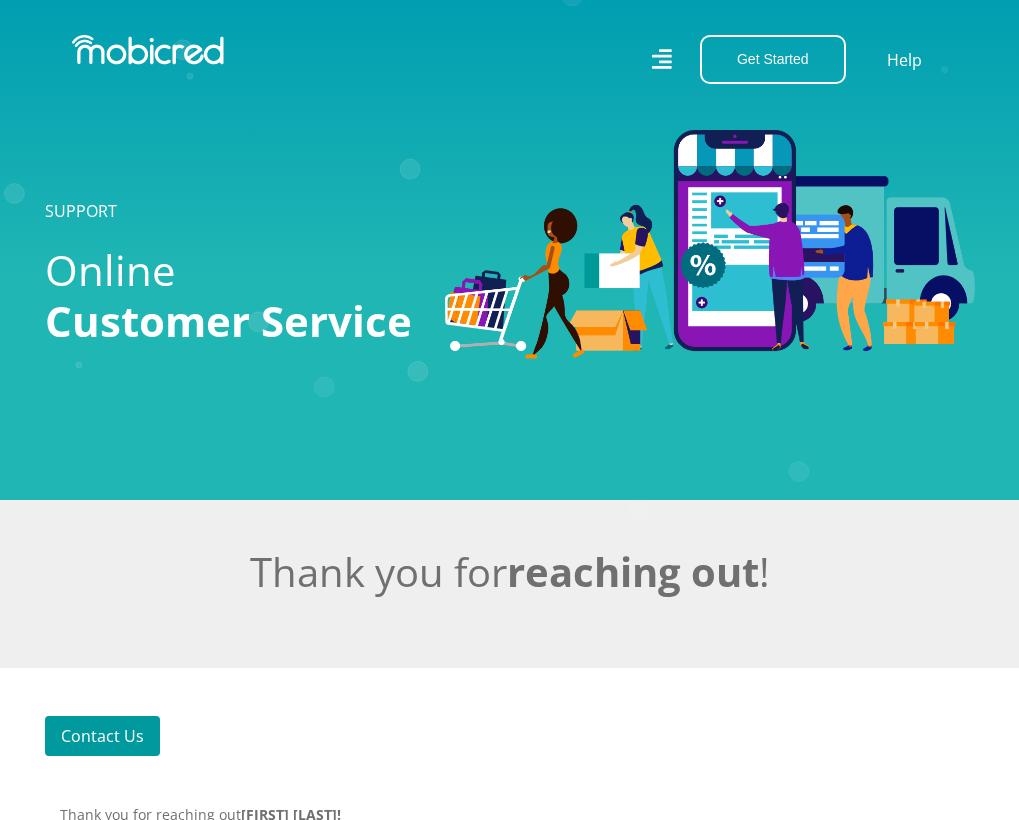 click on "Contact Us" at bounding box center [102, 736] 